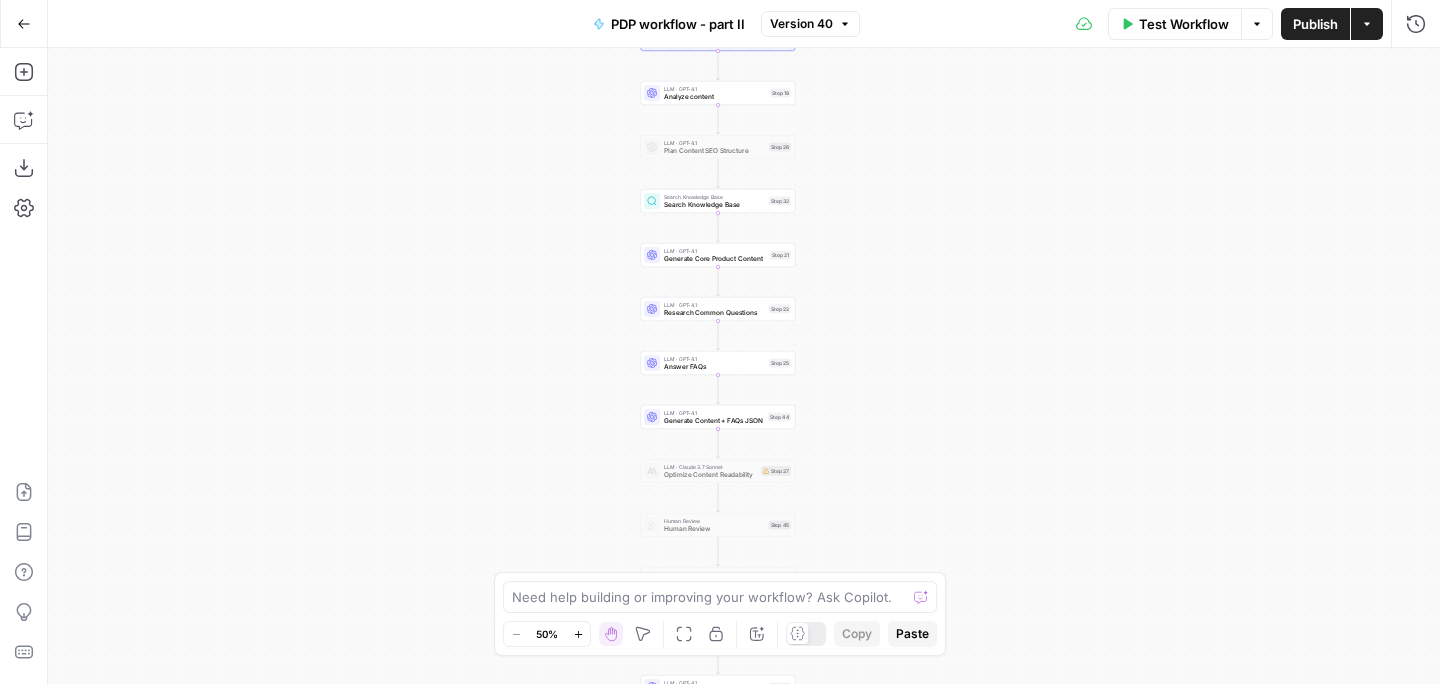 scroll, scrollTop: 0, scrollLeft: 0, axis: both 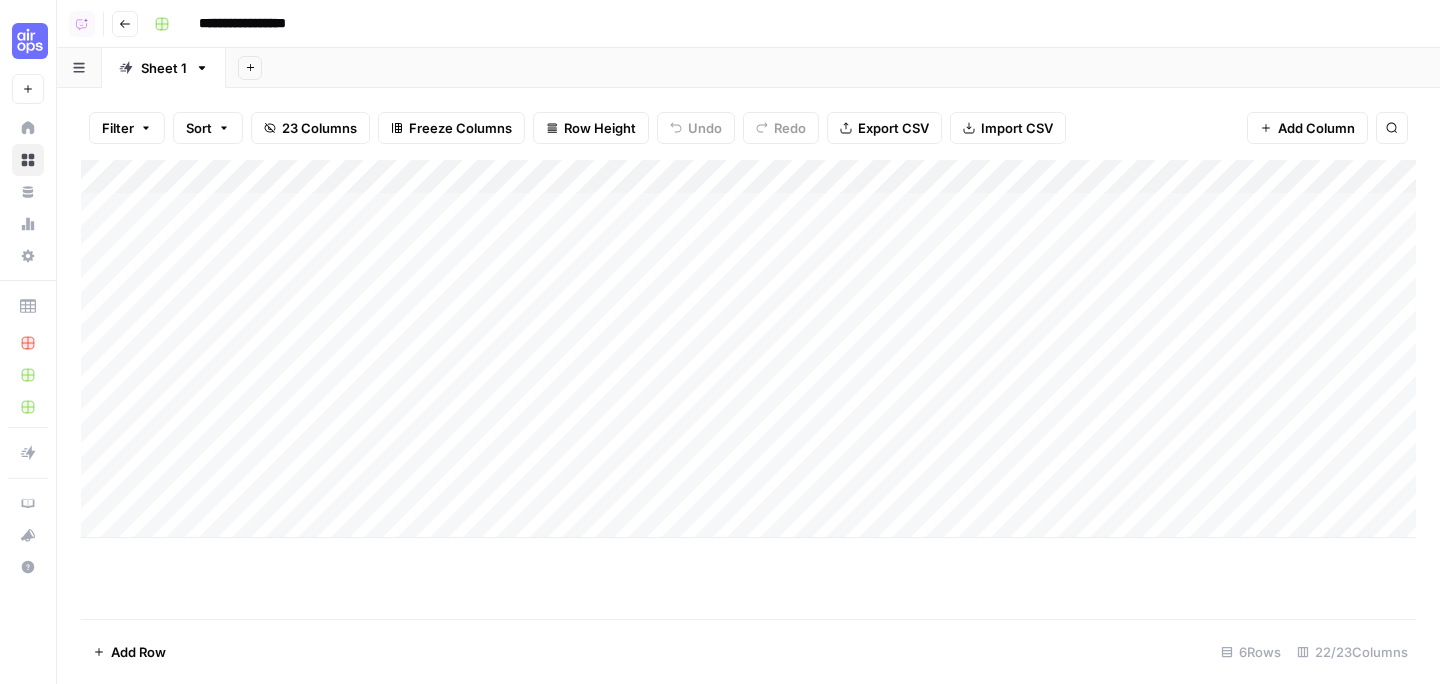 click on "Add Column" at bounding box center [748, 349] 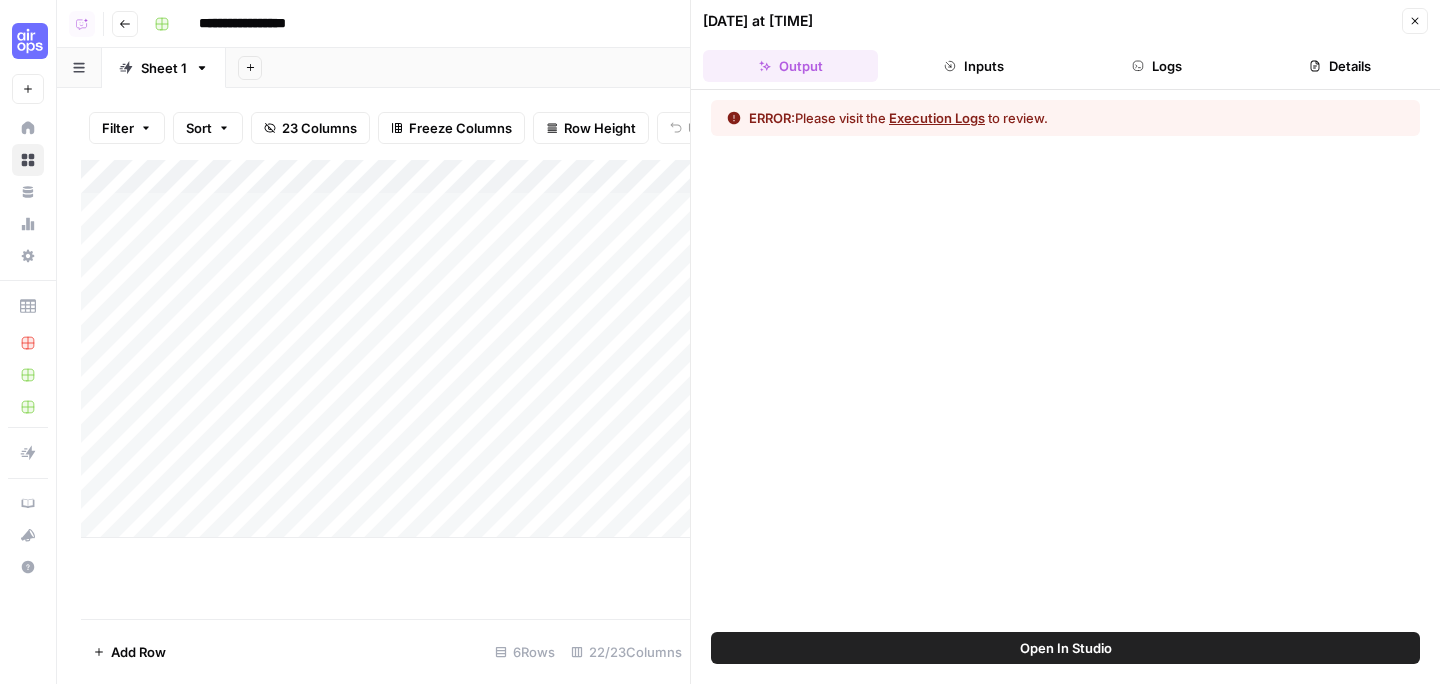 click on "Logs" at bounding box center [1157, 66] 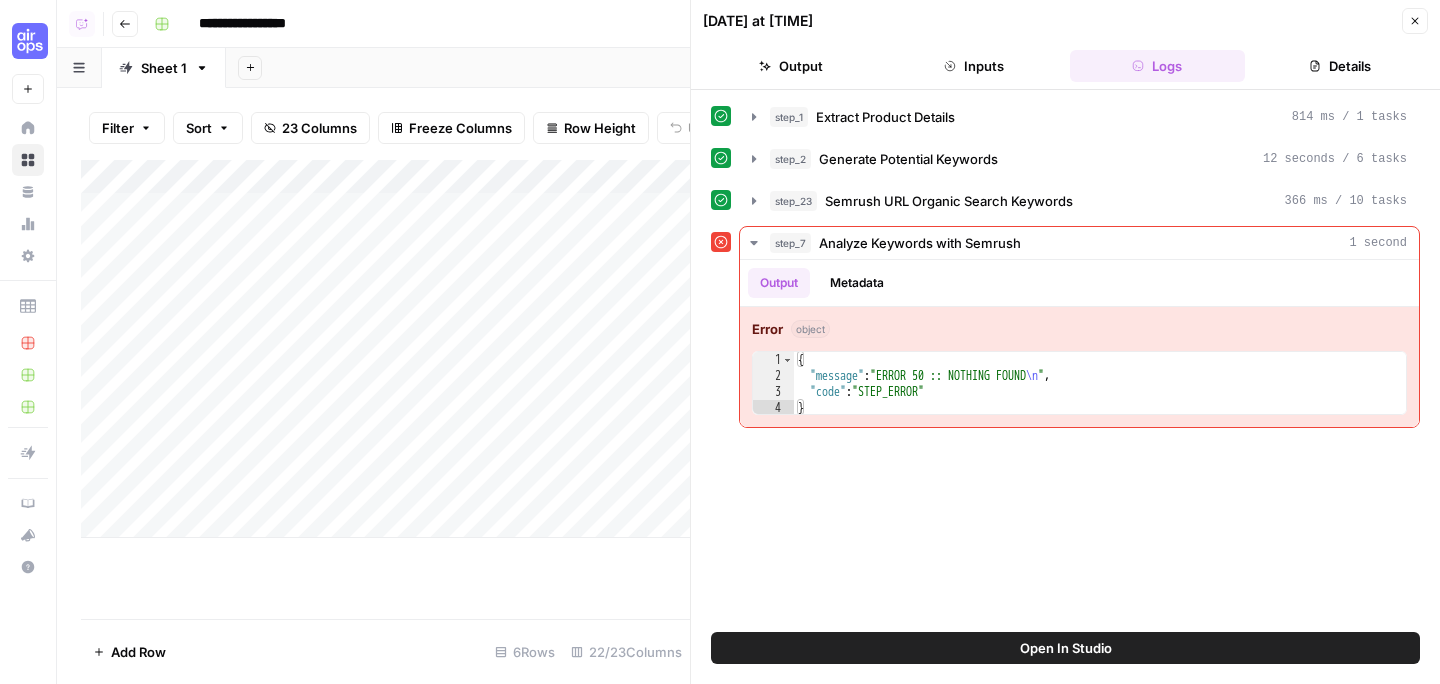 click 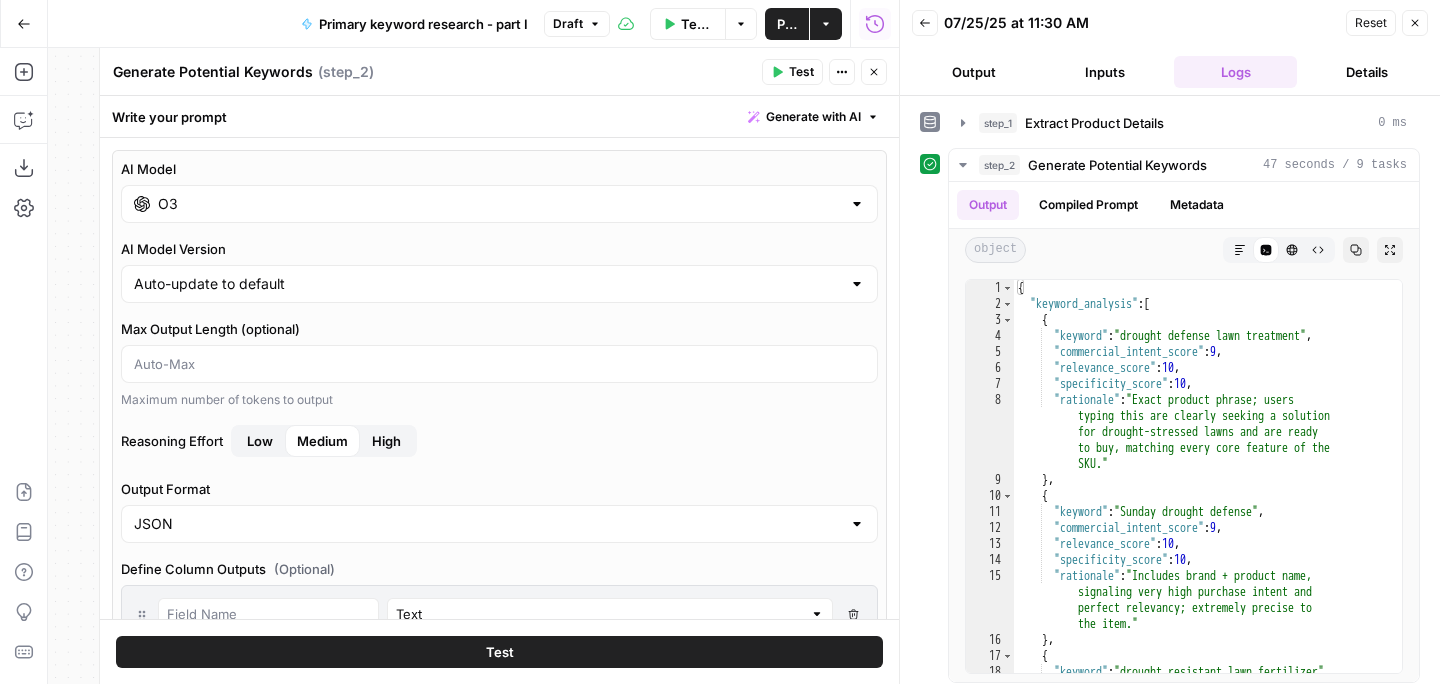 scroll, scrollTop: 0, scrollLeft: 0, axis: both 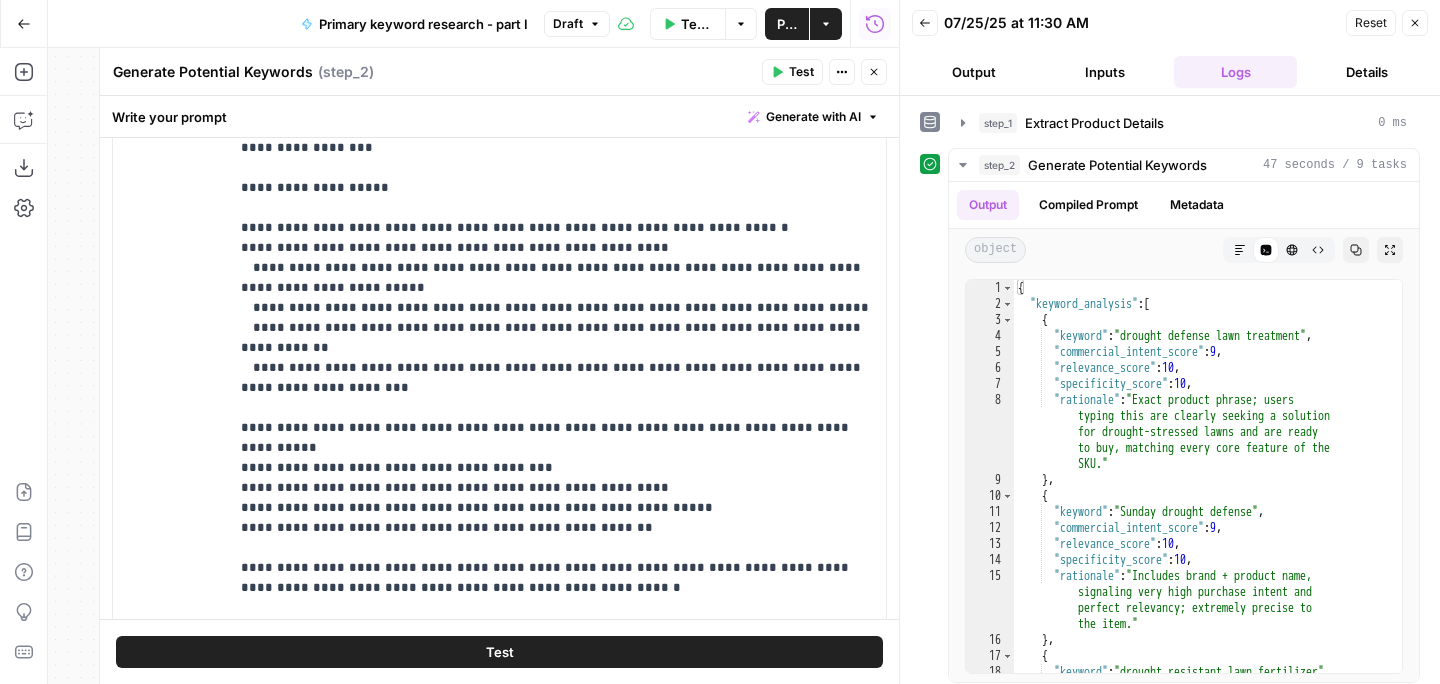 click on "Publish" at bounding box center [787, 24] 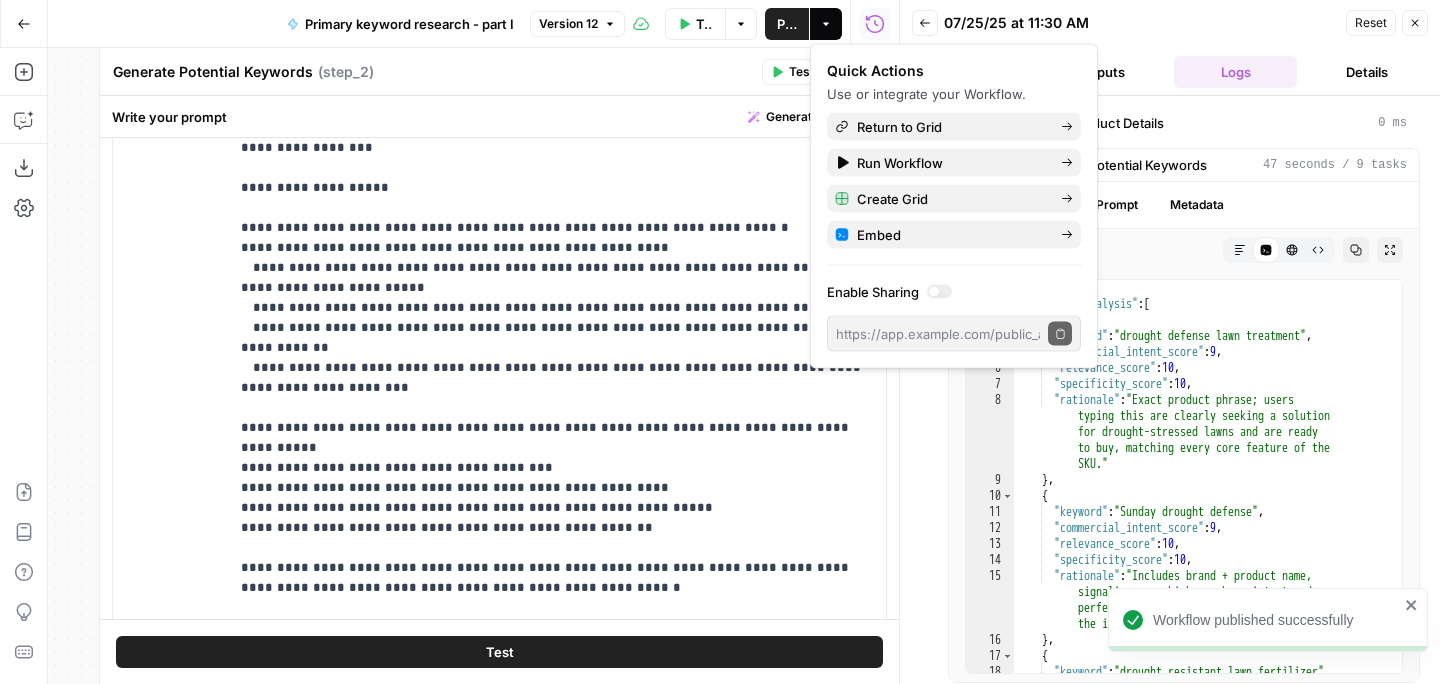 click on "Test" at bounding box center [792, 72] 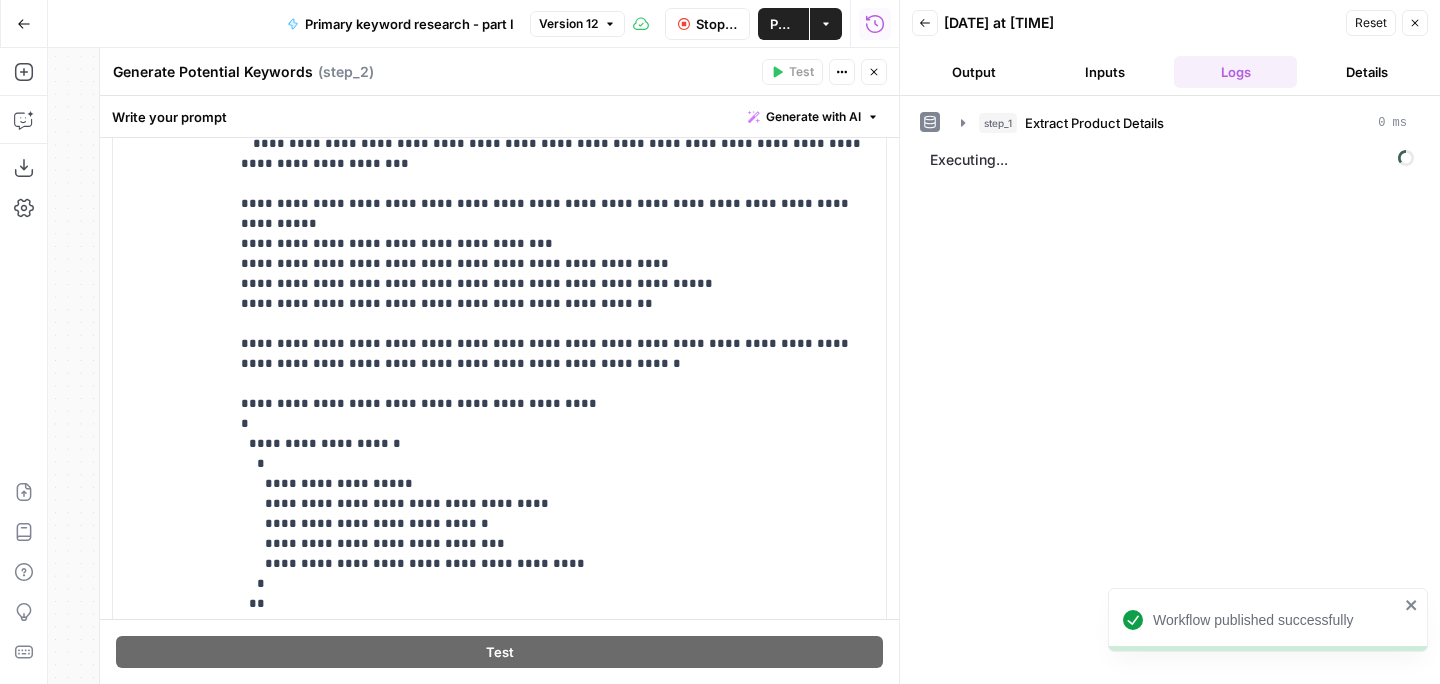scroll, scrollTop: 1479, scrollLeft: 0, axis: vertical 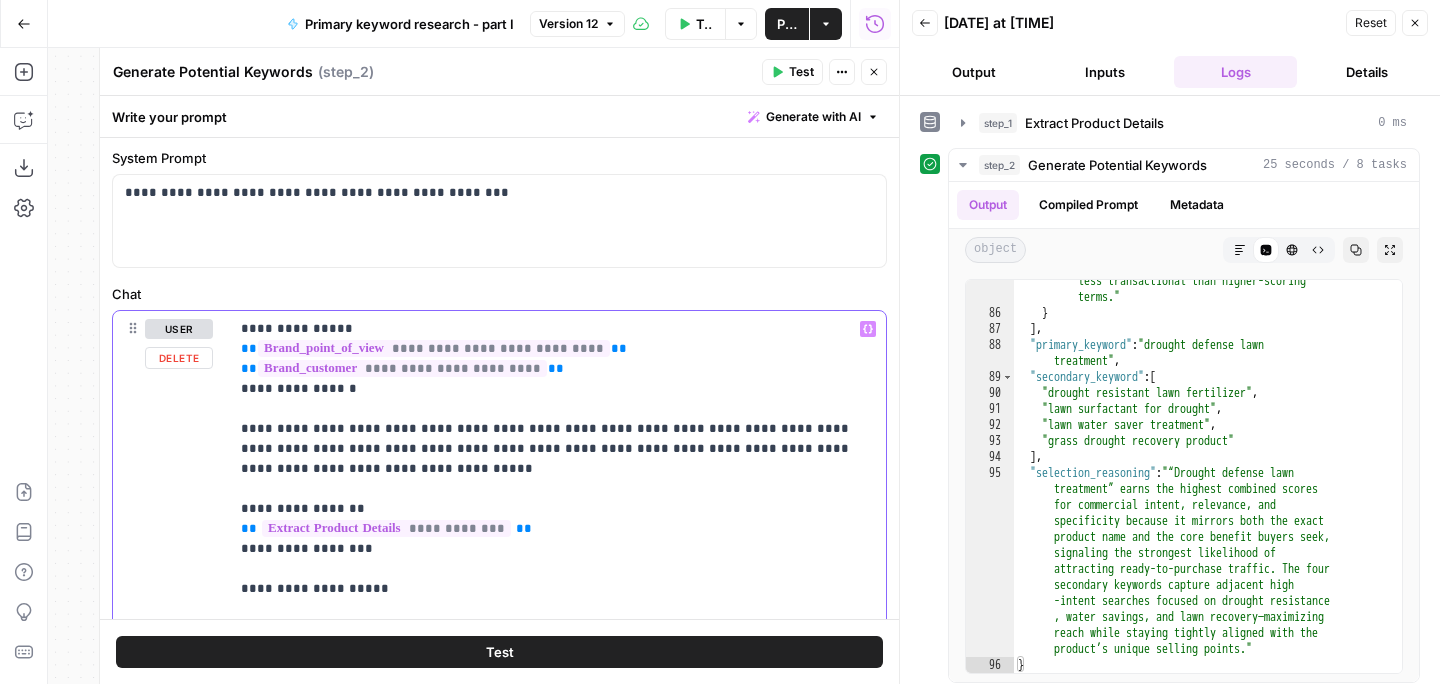 click on "**********" at bounding box center (557, 799) 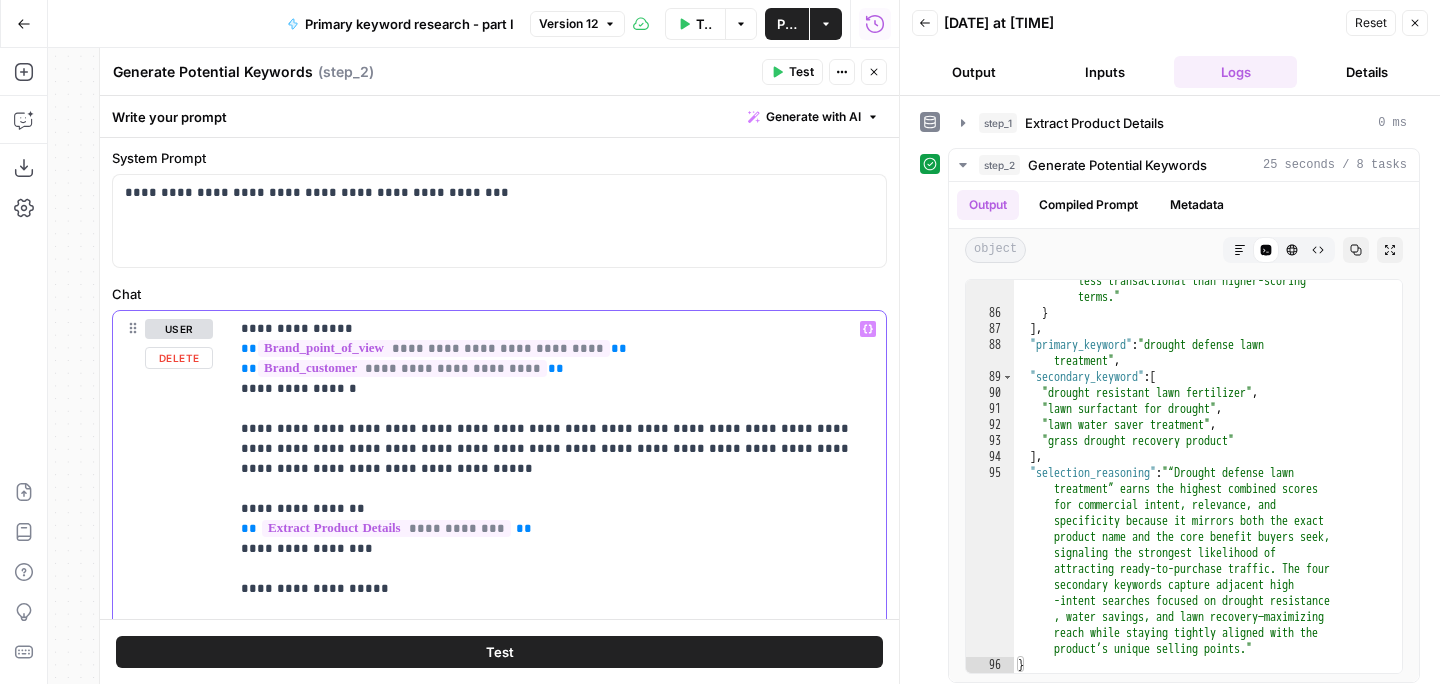 drag, startPoint x: 541, startPoint y: 473, endPoint x: 631, endPoint y: 452, distance: 92.417534 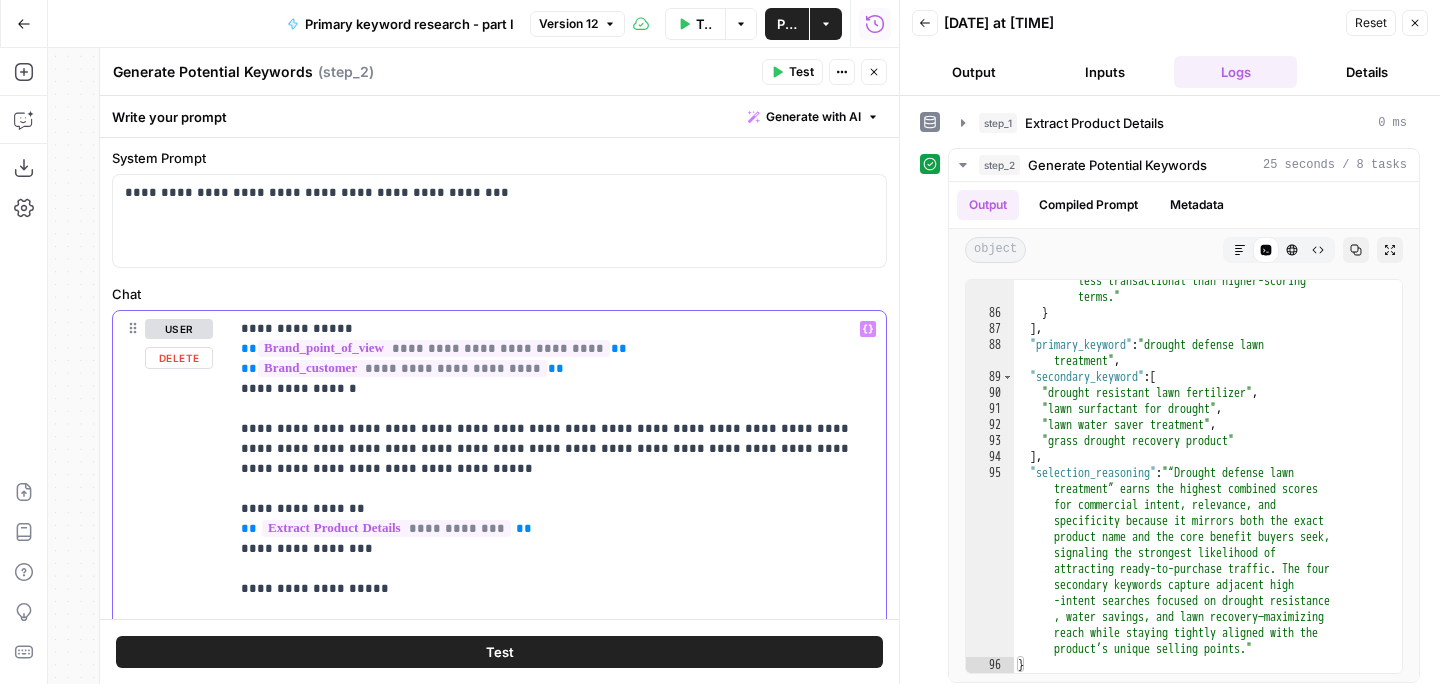 click on "**********" at bounding box center (557, 799) 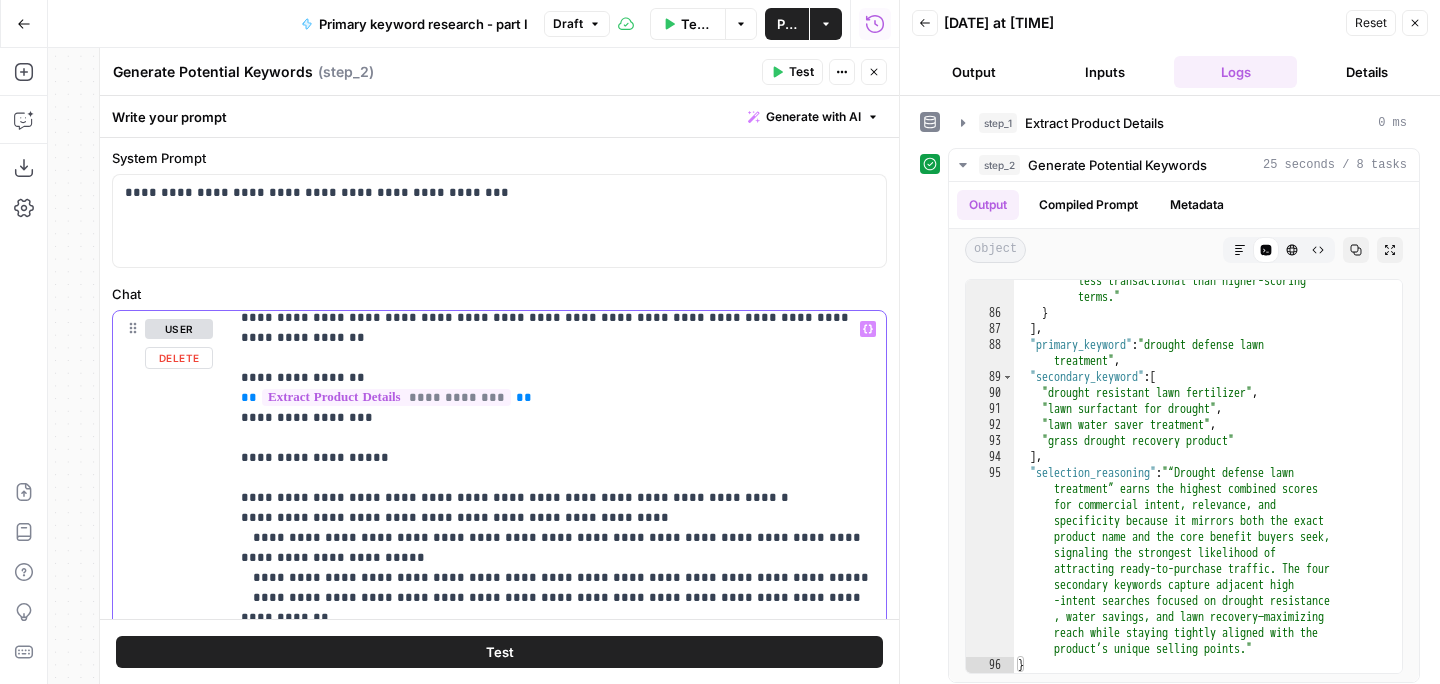 scroll, scrollTop: 96, scrollLeft: 0, axis: vertical 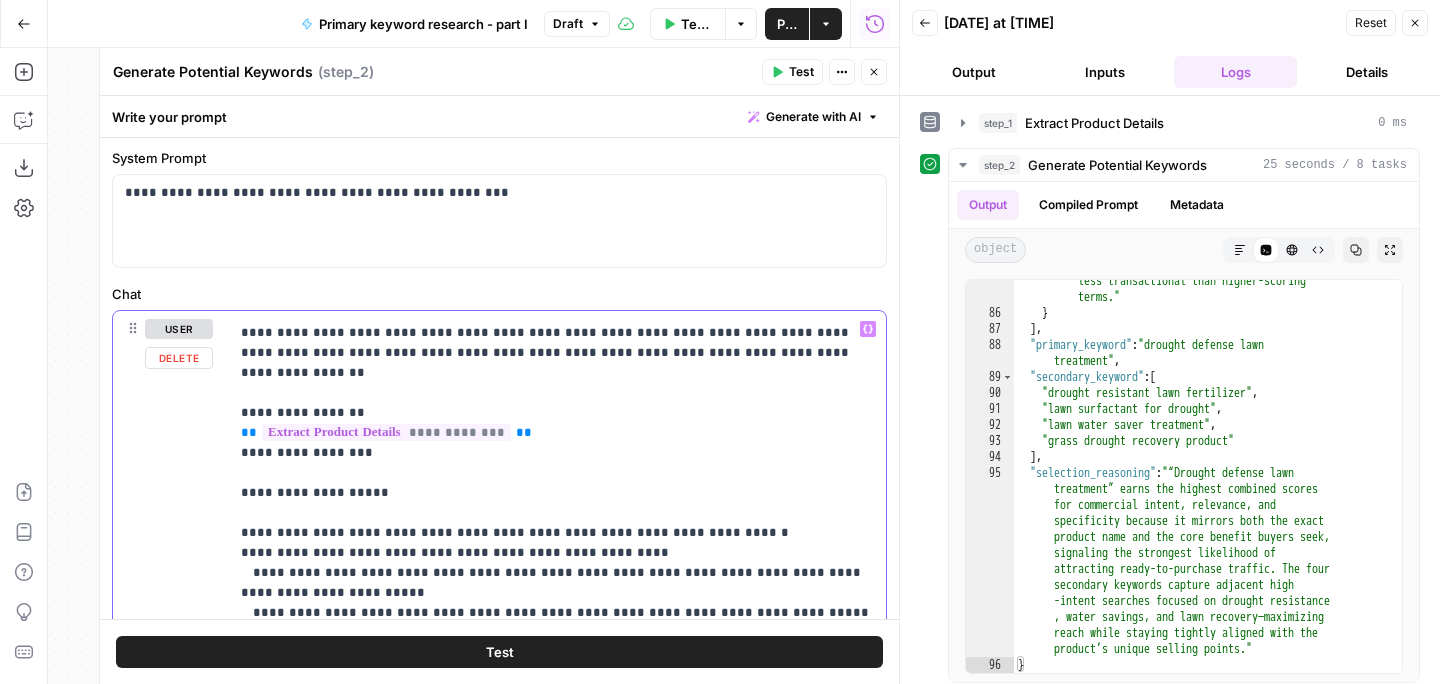 click on "**********" at bounding box center (557, 693) 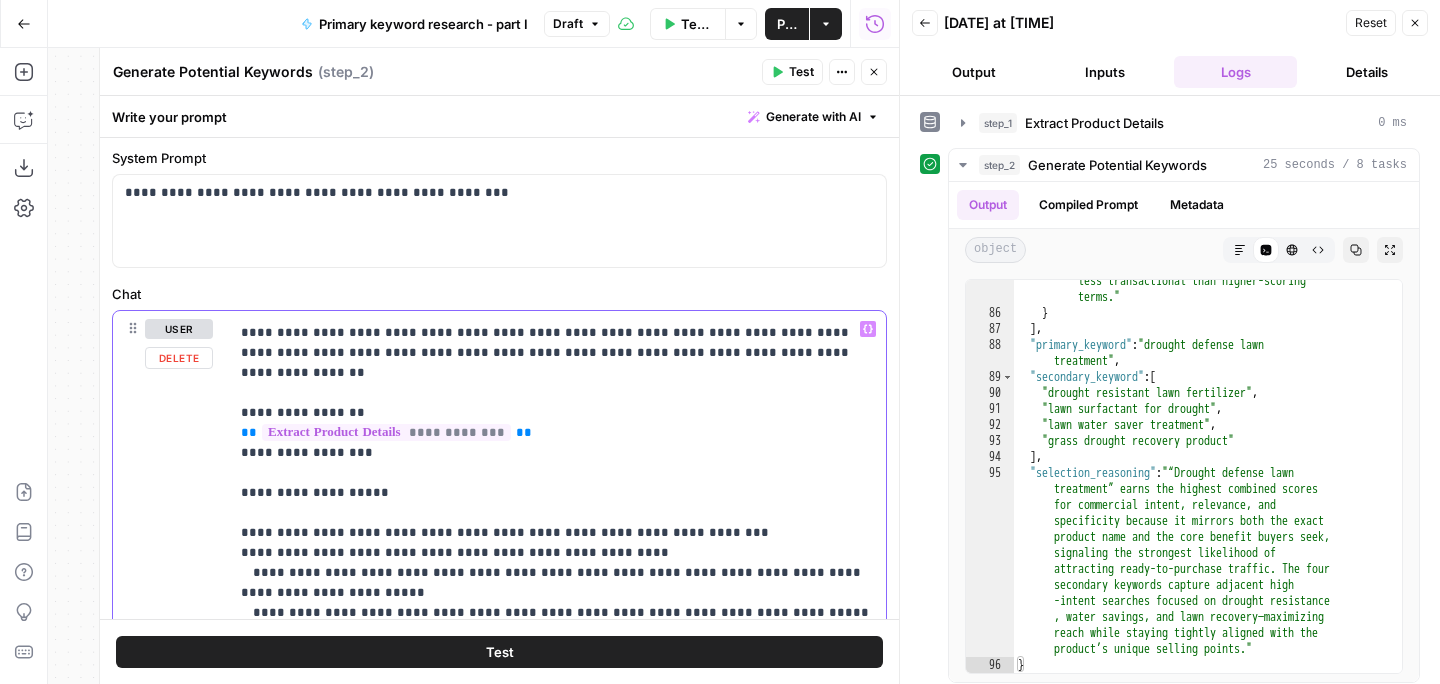 scroll, scrollTop: 0, scrollLeft: 0, axis: both 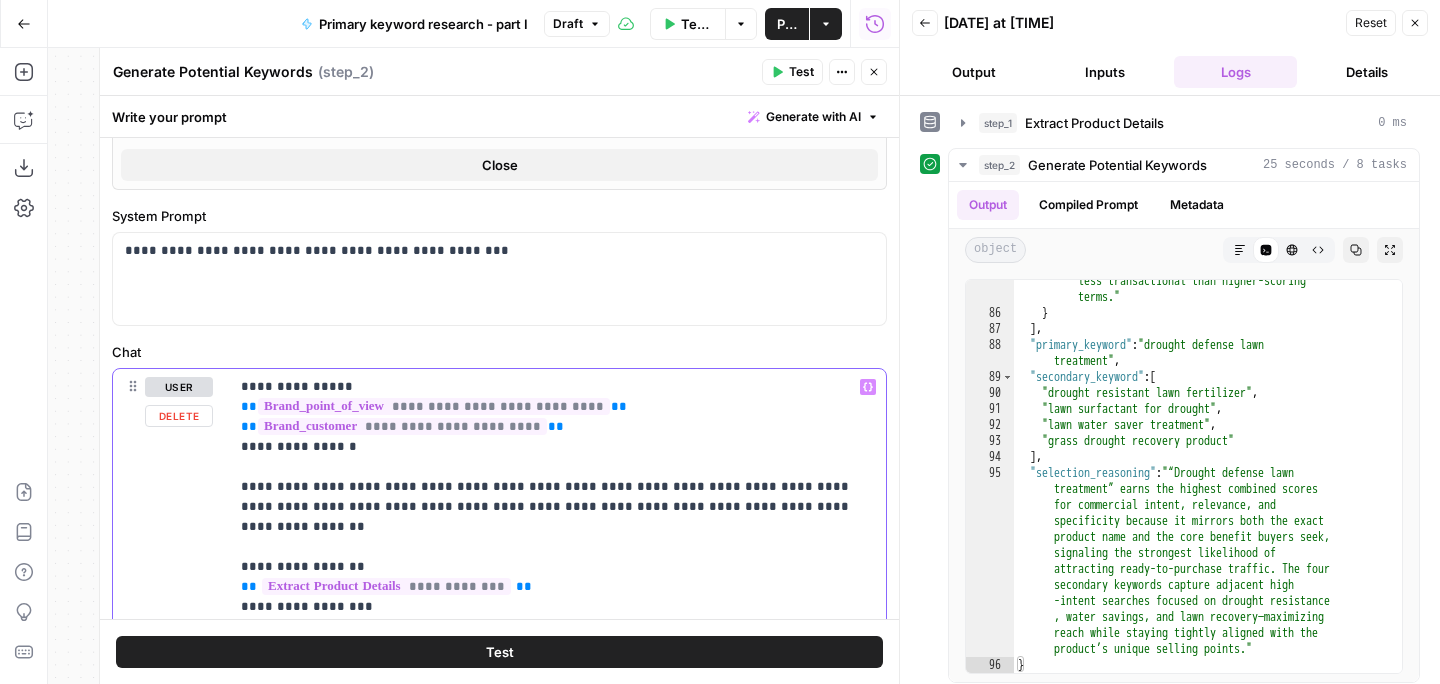 drag, startPoint x: 368, startPoint y: 450, endPoint x: 220, endPoint y: 389, distance: 160.07811 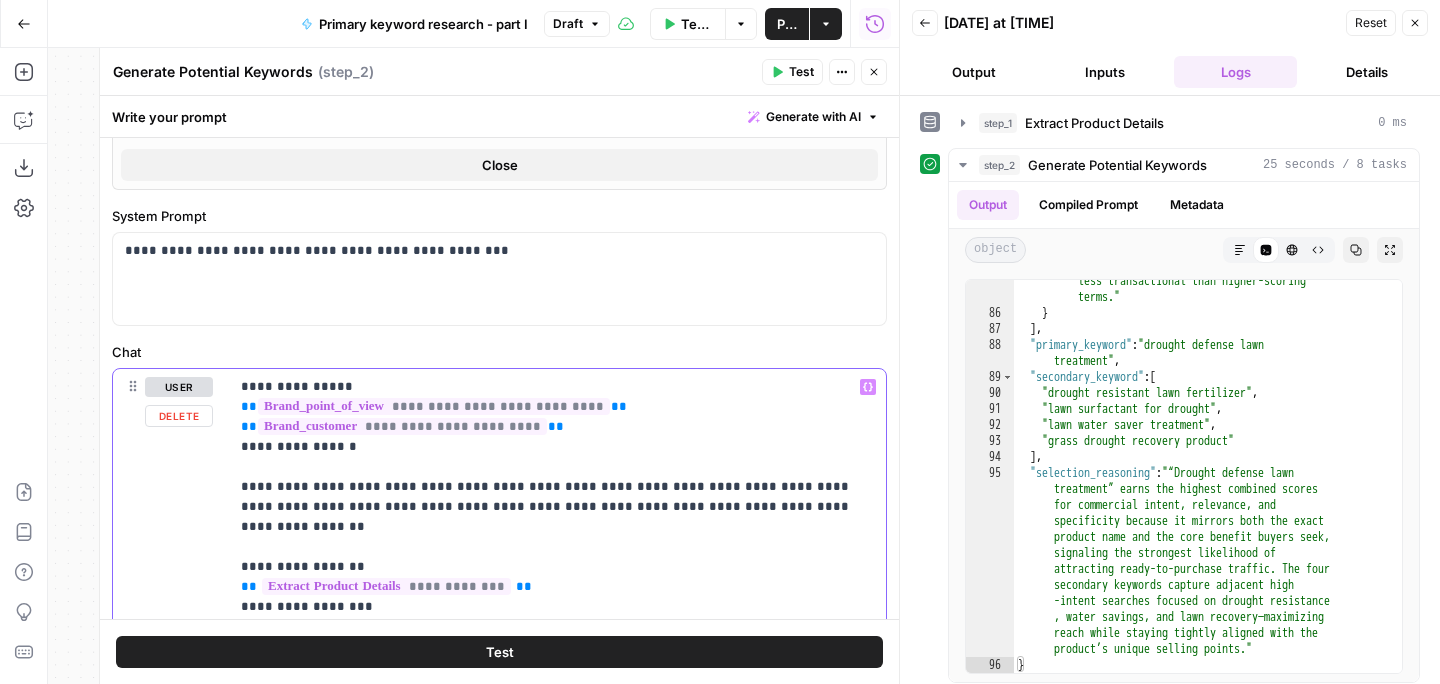 copy on "**********" 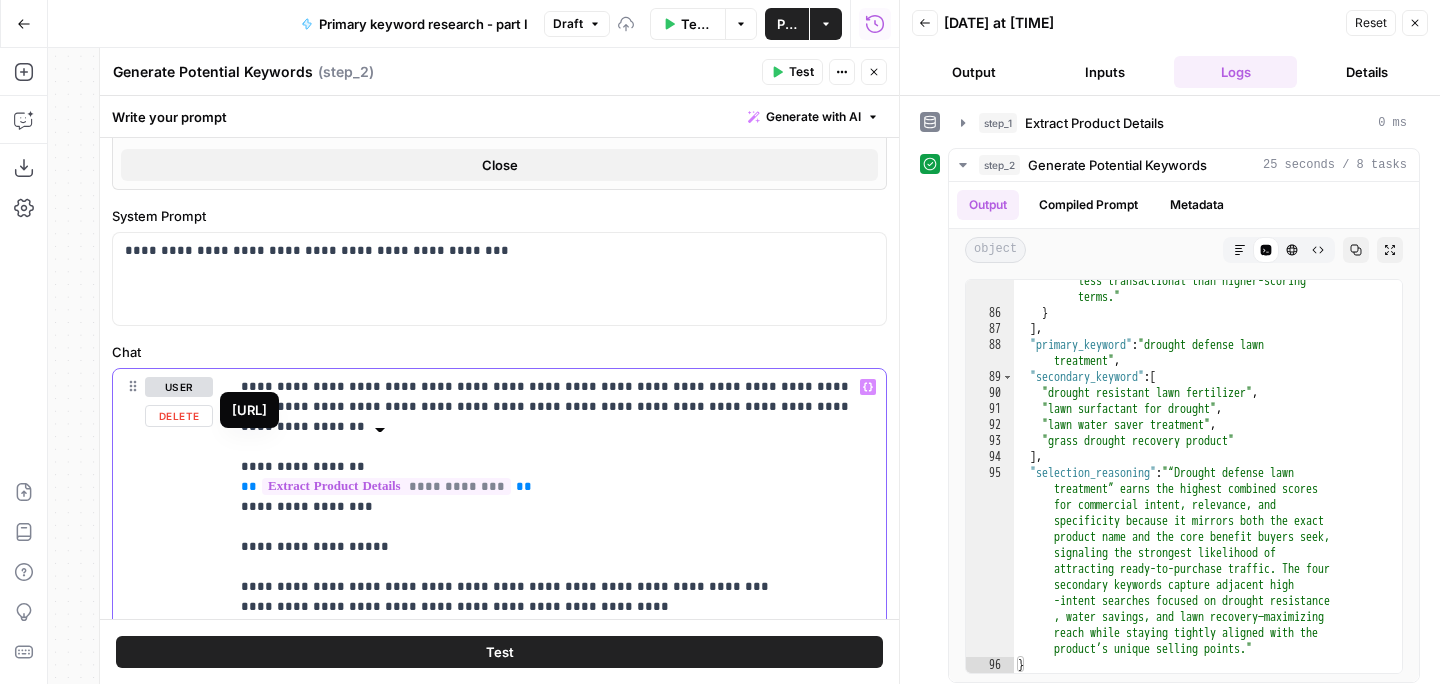 scroll, scrollTop: 41, scrollLeft: 0, axis: vertical 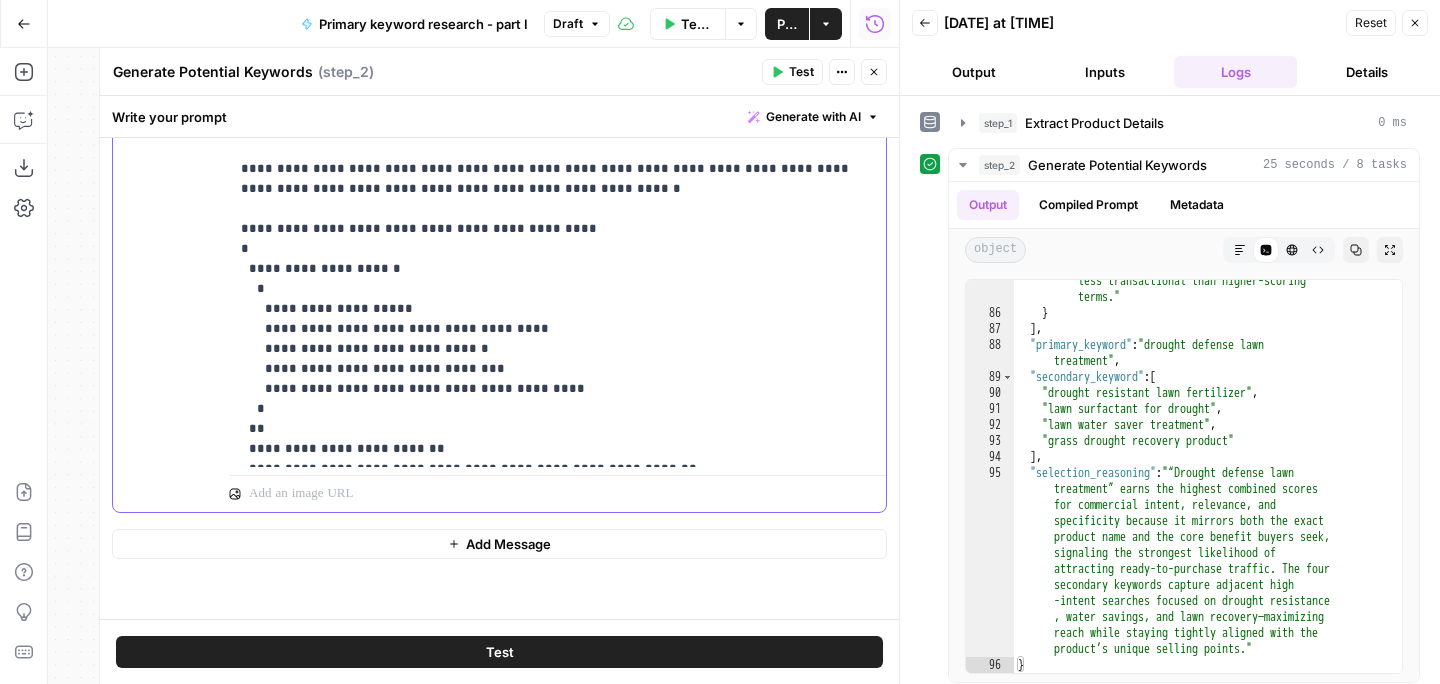 click on "**********" at bounding box center (557, 39) 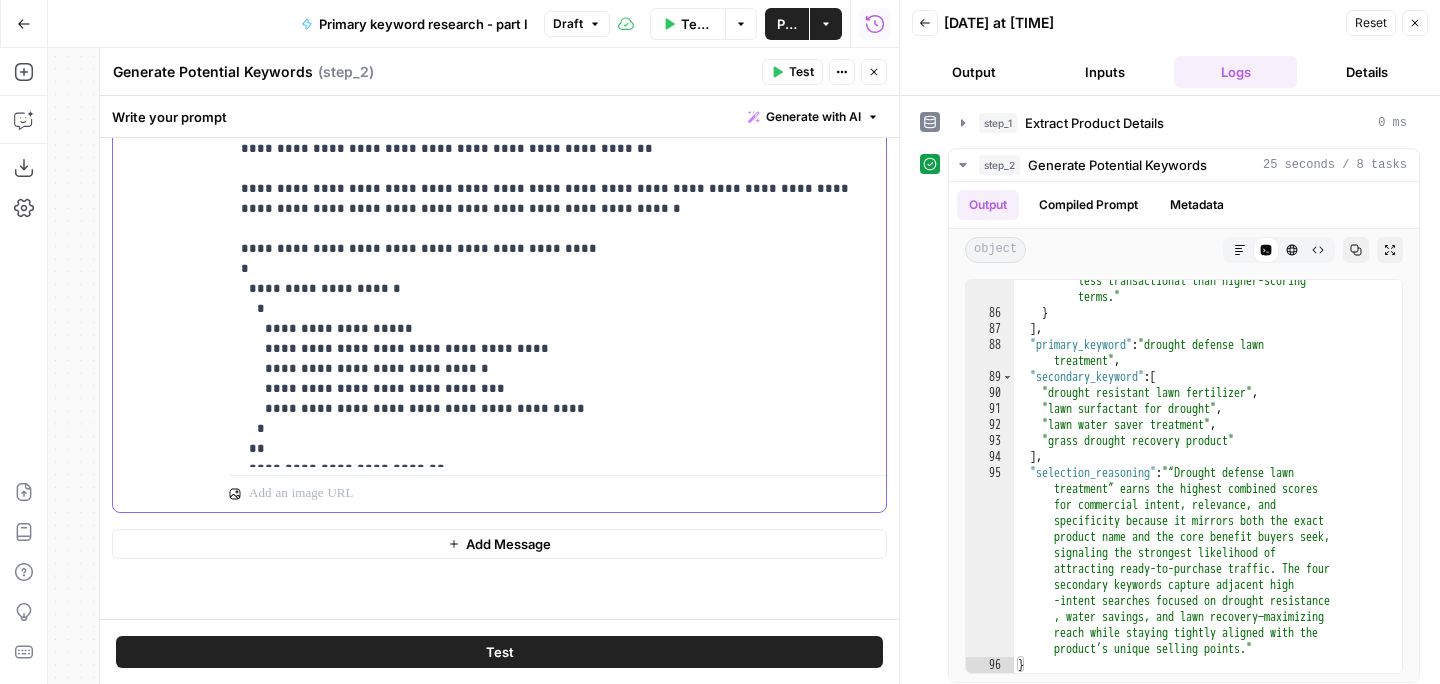 scroll, scrollTop: 0, scrollLeft: 0, axis: both 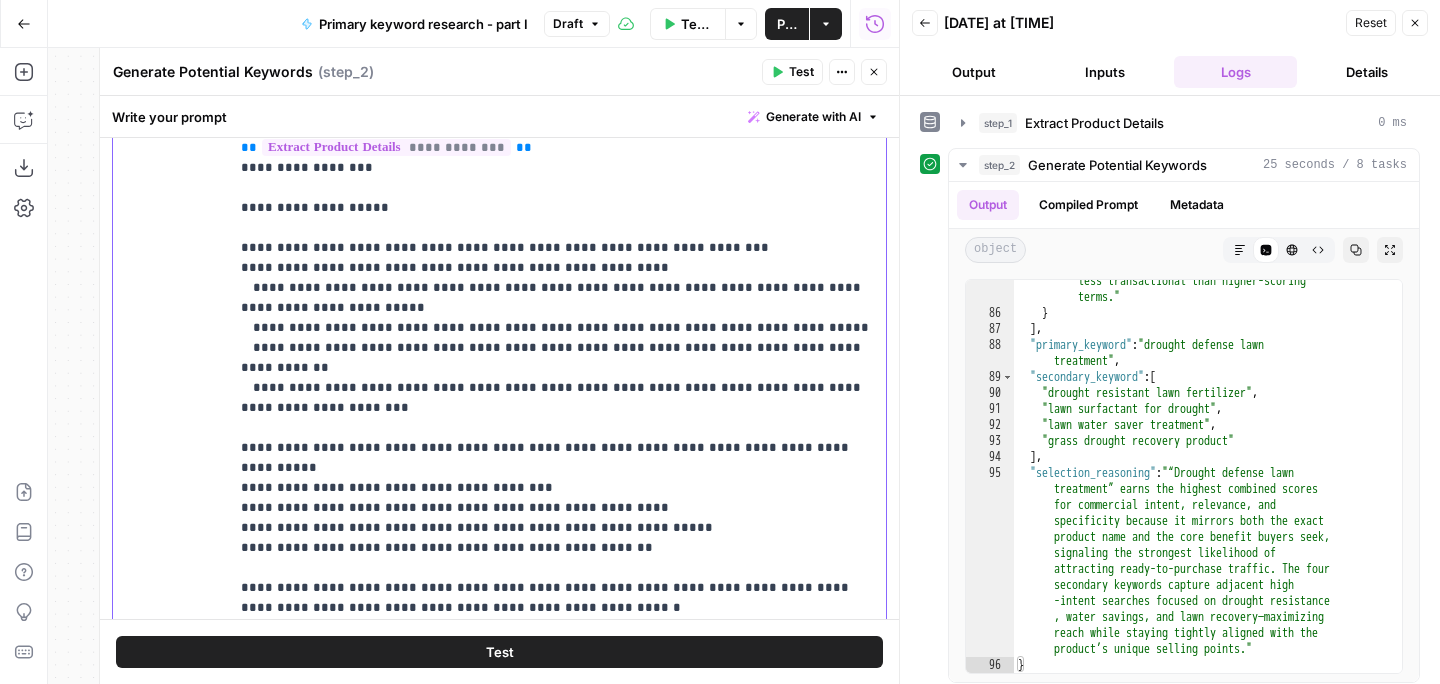 drag, startPoint x: 562, startPoint y: 551, endPoint x: 216, endPoint y: 525, distance: 346.9755 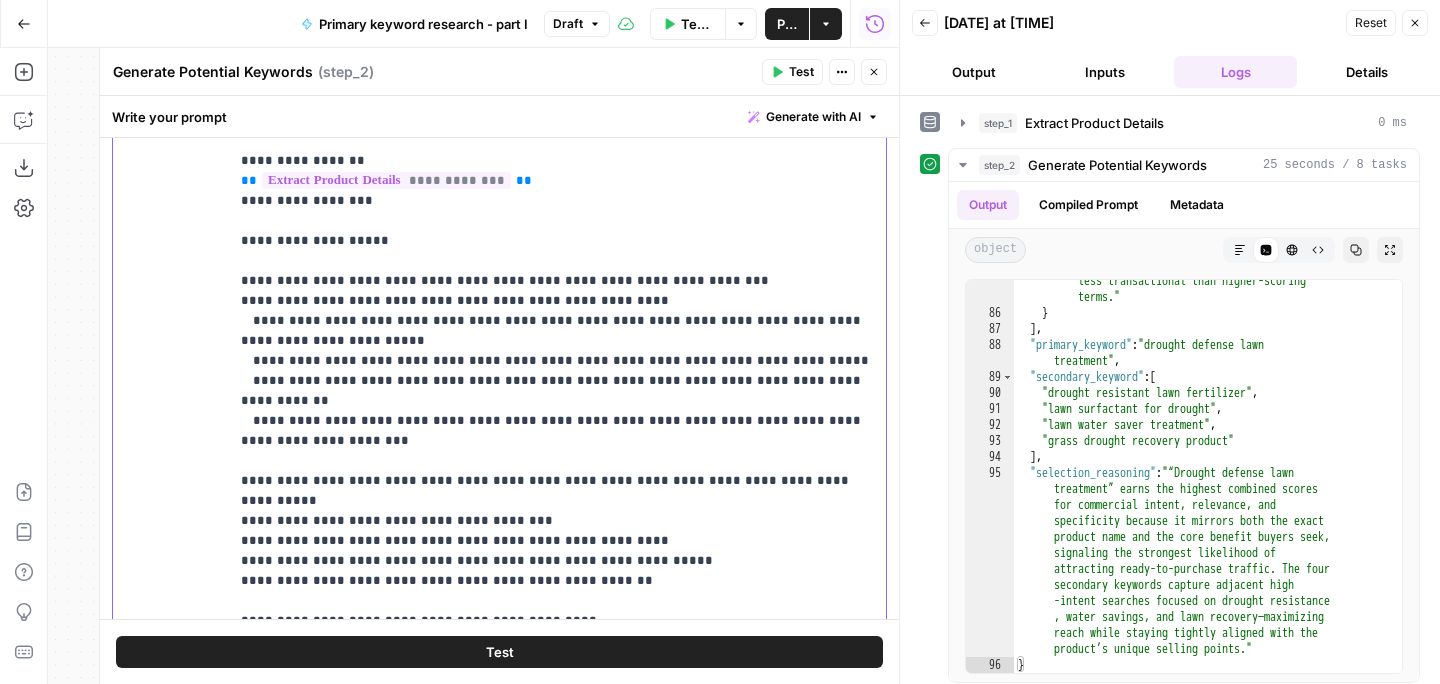 scroll, scrollTop: 1061, scrollLeft: 0, axis: vertical 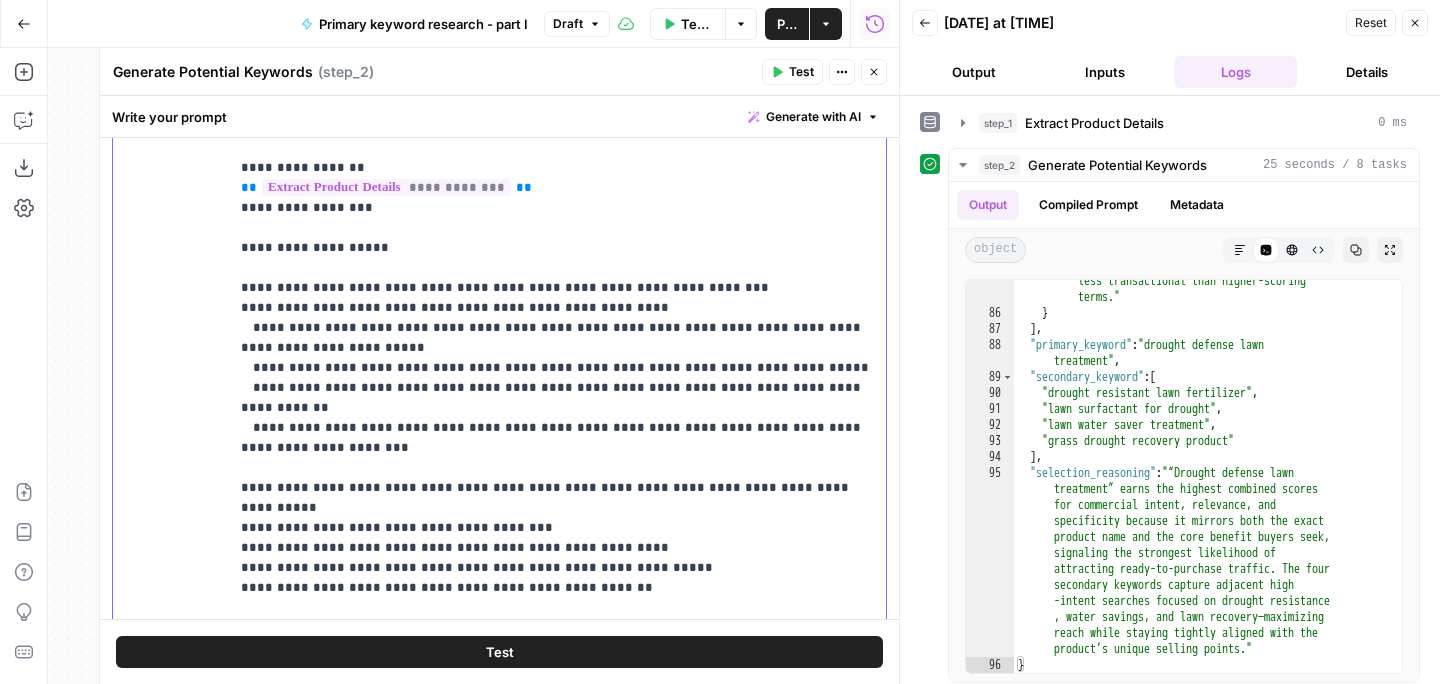 drag, startPoint x: 283, startPoint y: 408, endPoint x: 770, endPoint y: 390, distance: 487.33255 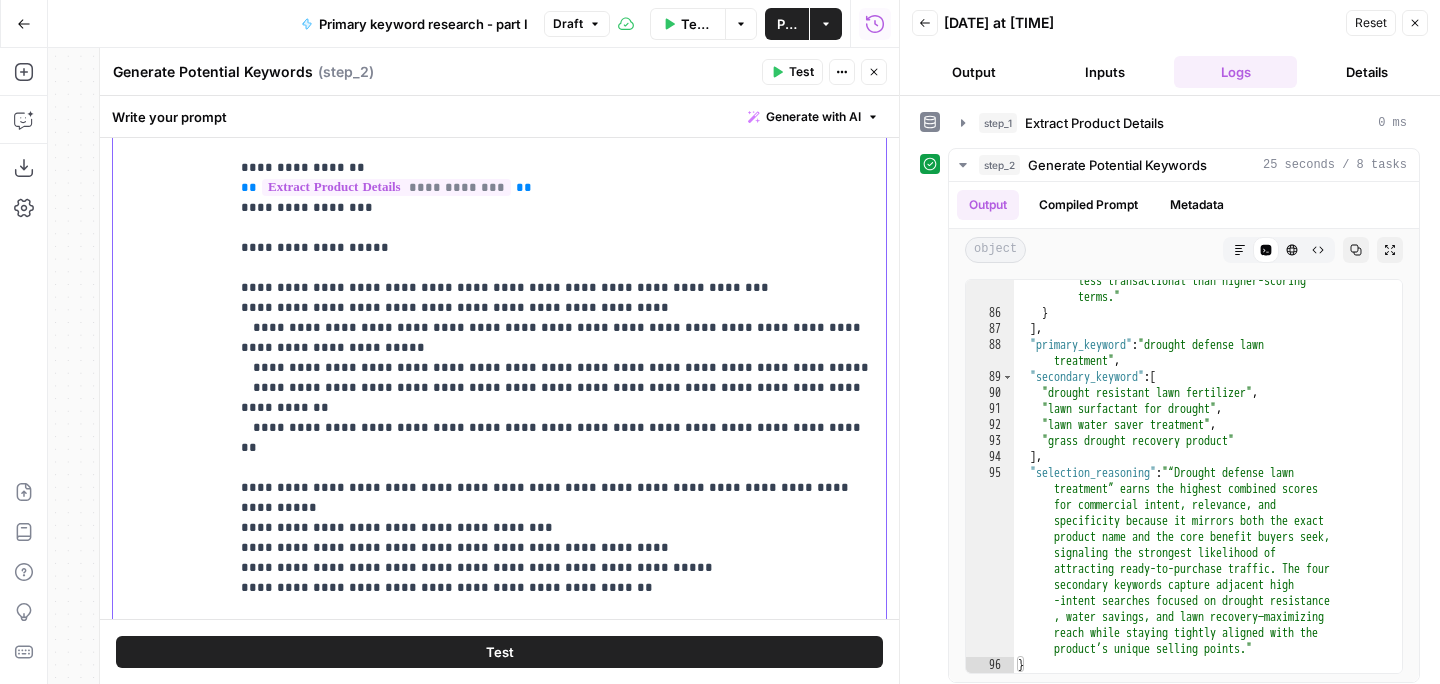 click on "**********" at bounding box center (557, 508) 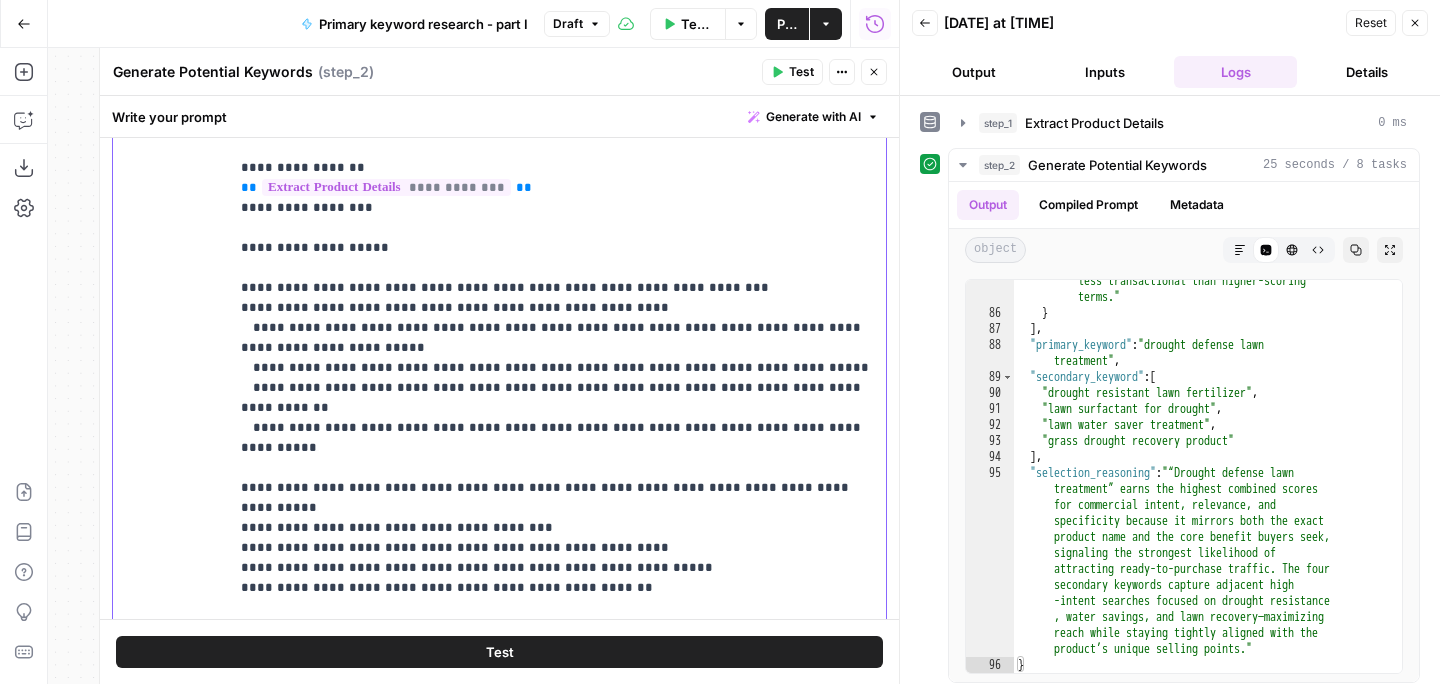 drag, startPoint x: 768, startPoint y: 348, endPoint x: 752, endPoint y: 350, distance: 16.124516 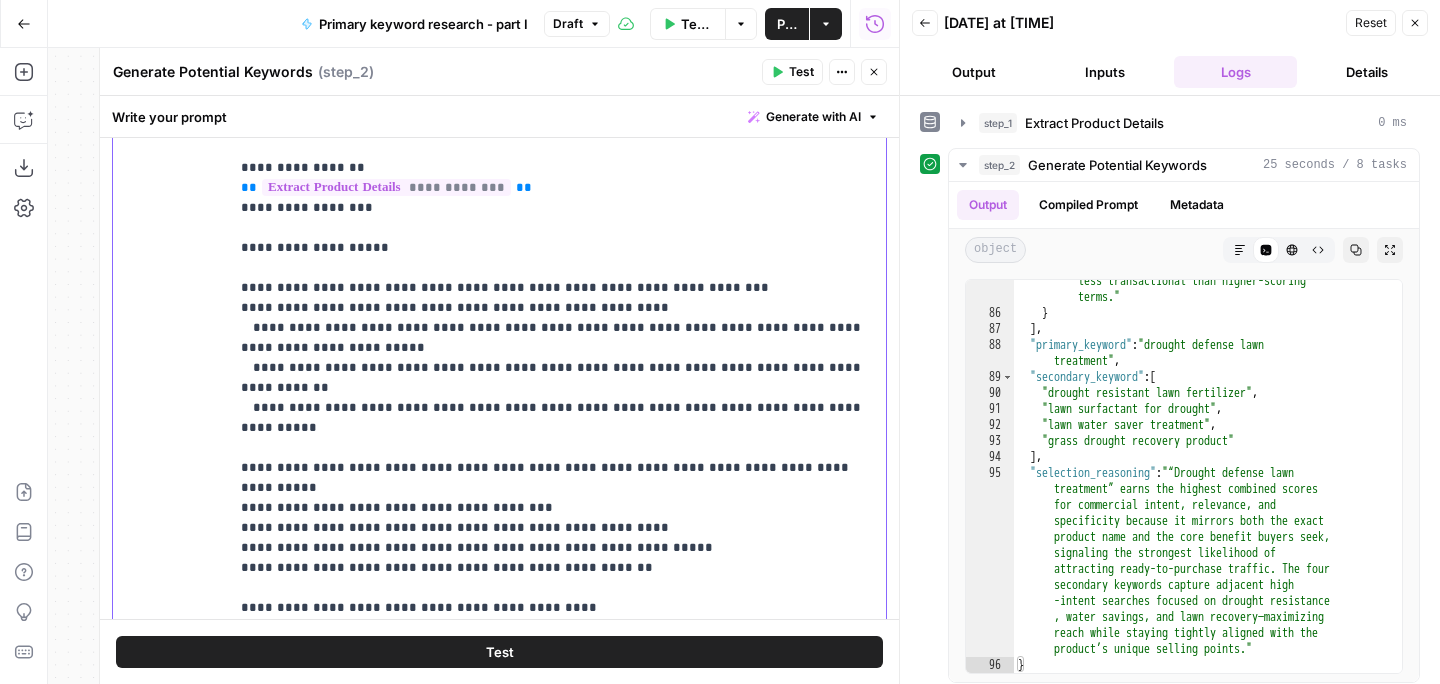 scroll, scrollTop: 1054, scrollLeft: 0, axis: vertical 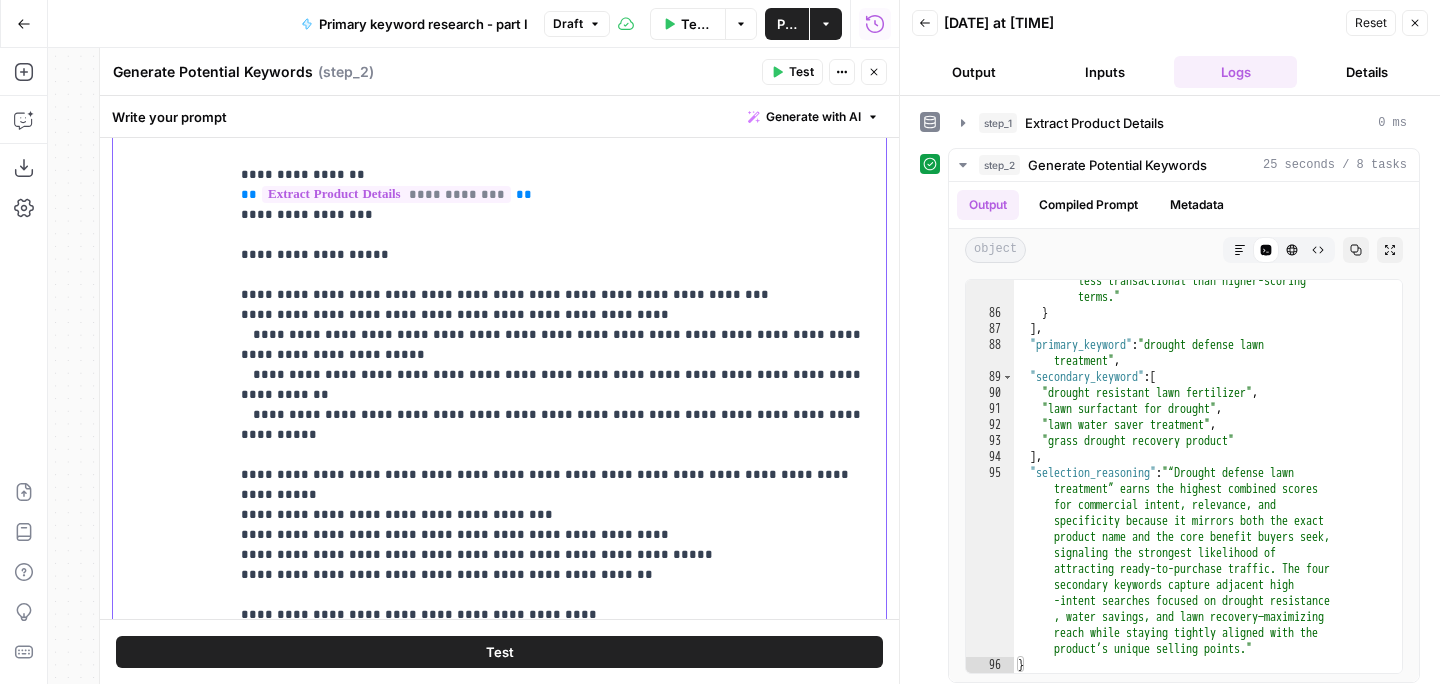 click on "**********" at bounding box center [557, 505] 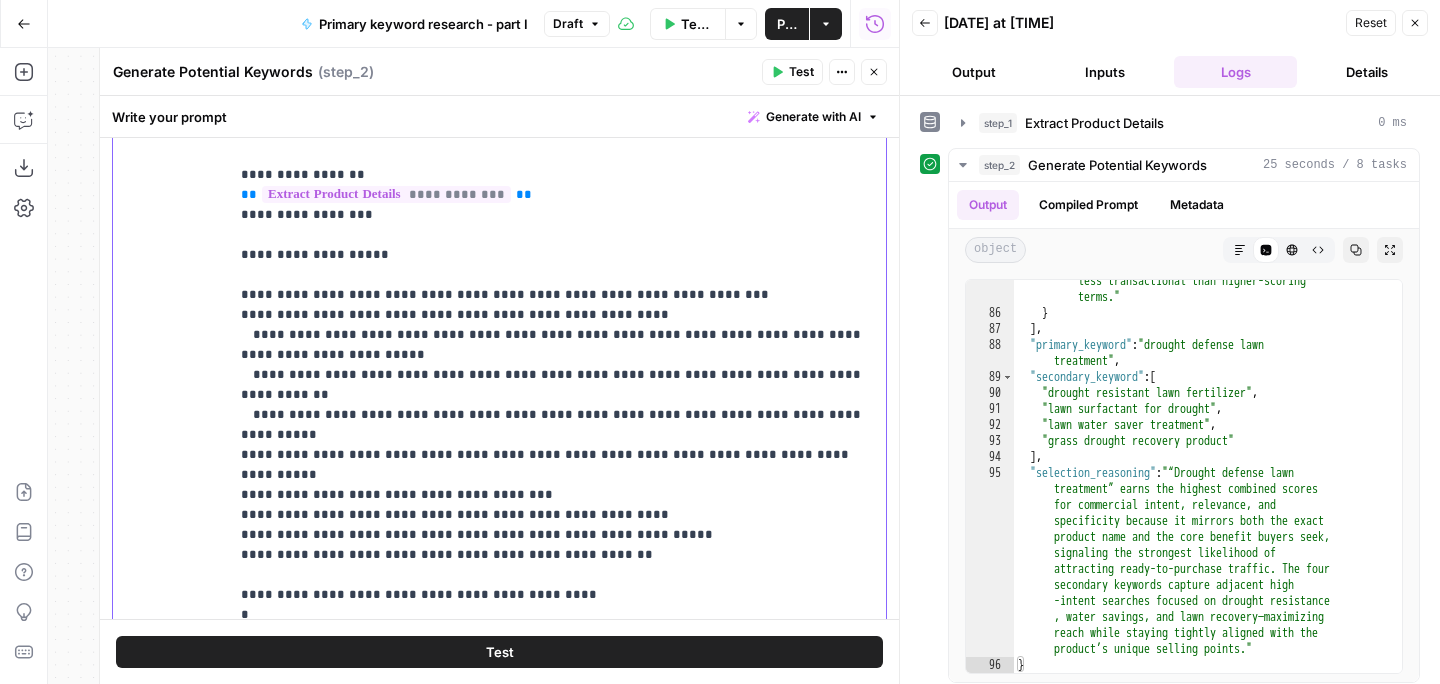 drag, startPoint x: 824, startPoint y: 397, endPoint x: 557, endPoint y: 398, distance: 267.00186 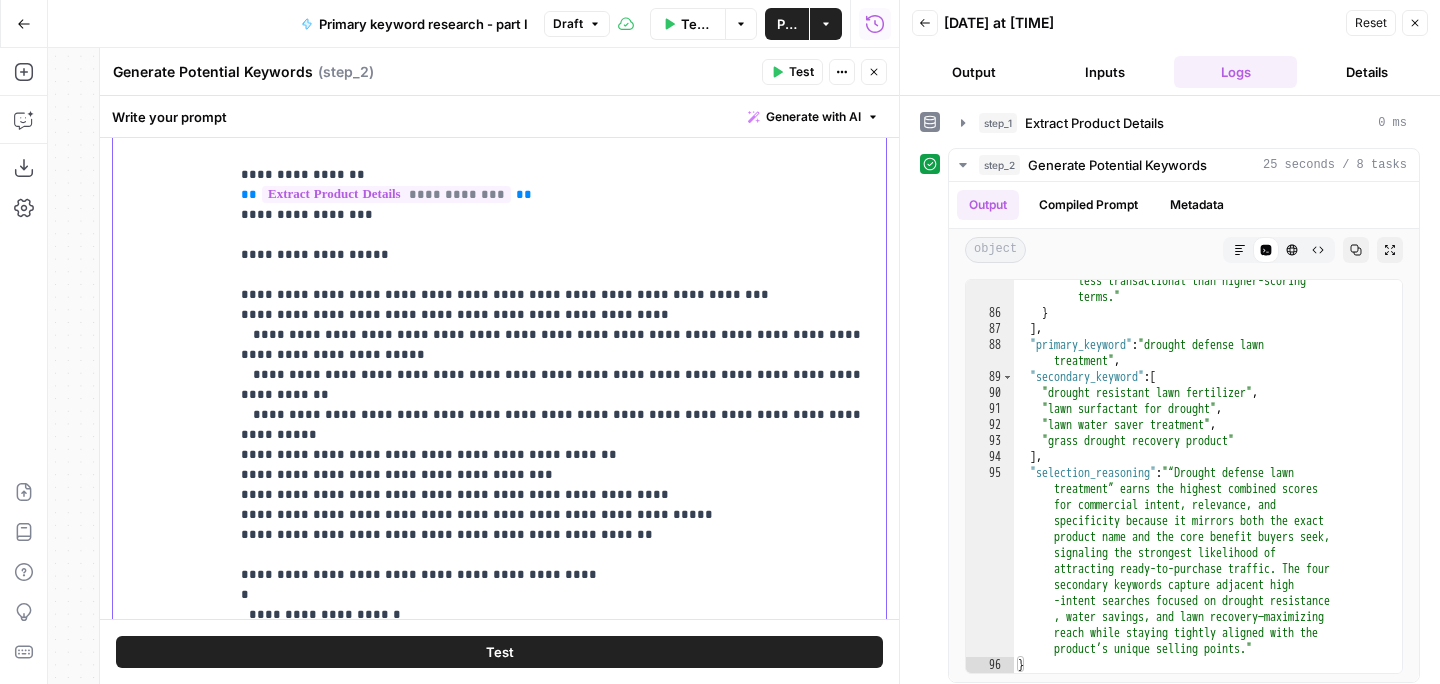 click on "**********" at bounding box center (557, 495) 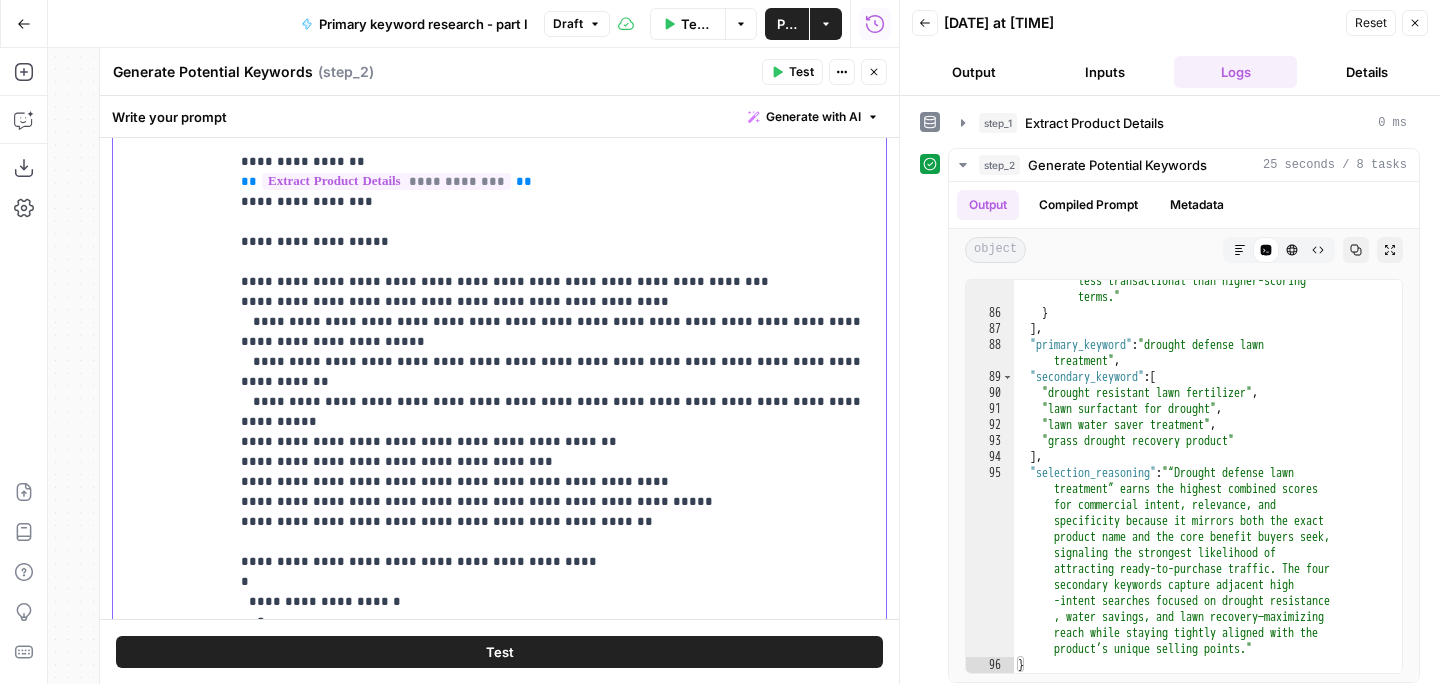 scroll, scrollTop: 21, scrollLeft: 0, axis: vertical 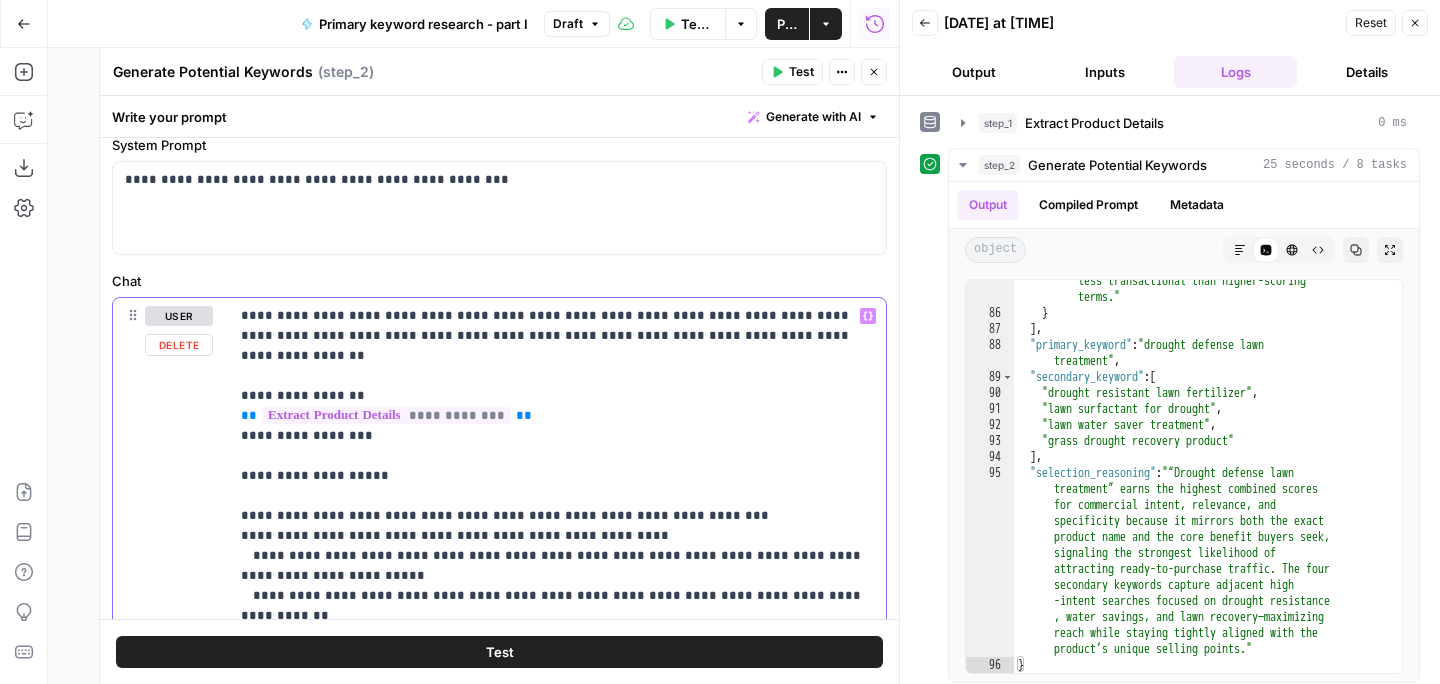 click on "**********" at bounding box center (557, 716) 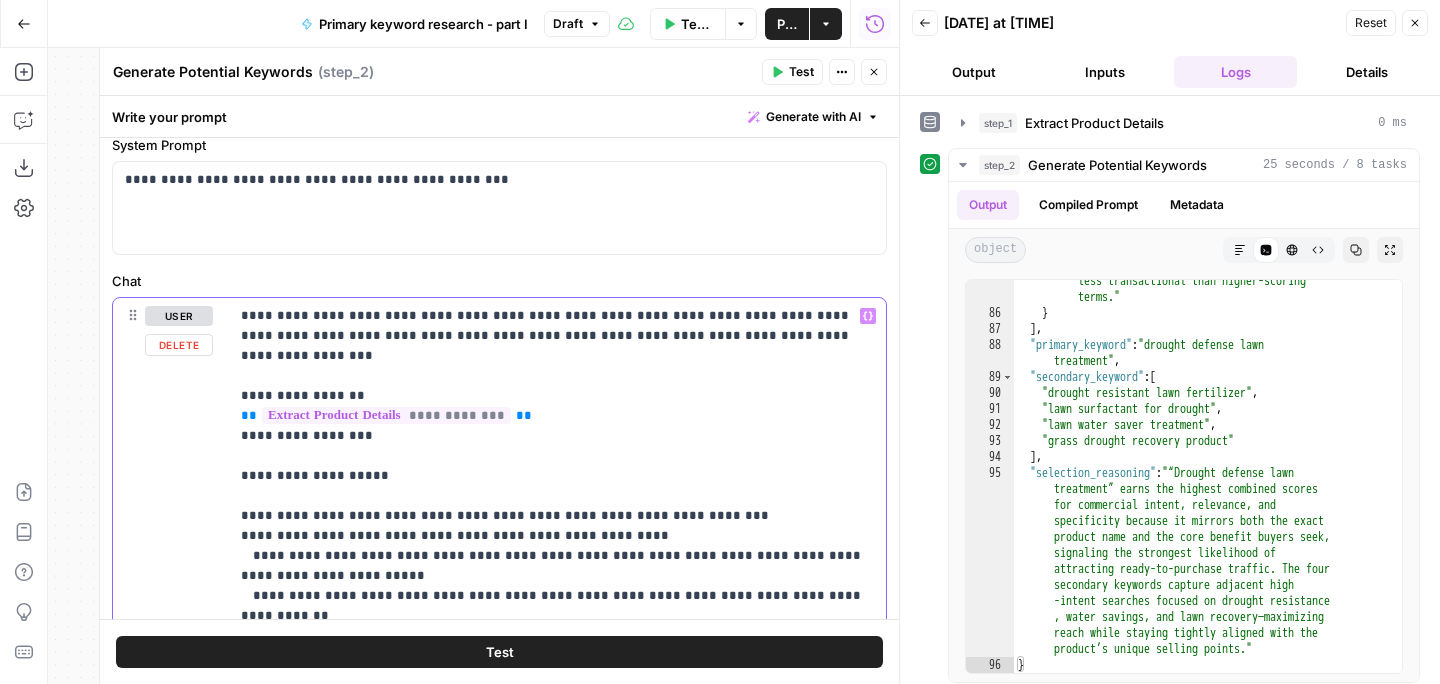 click on "**********" at bounding box center [557, 716] 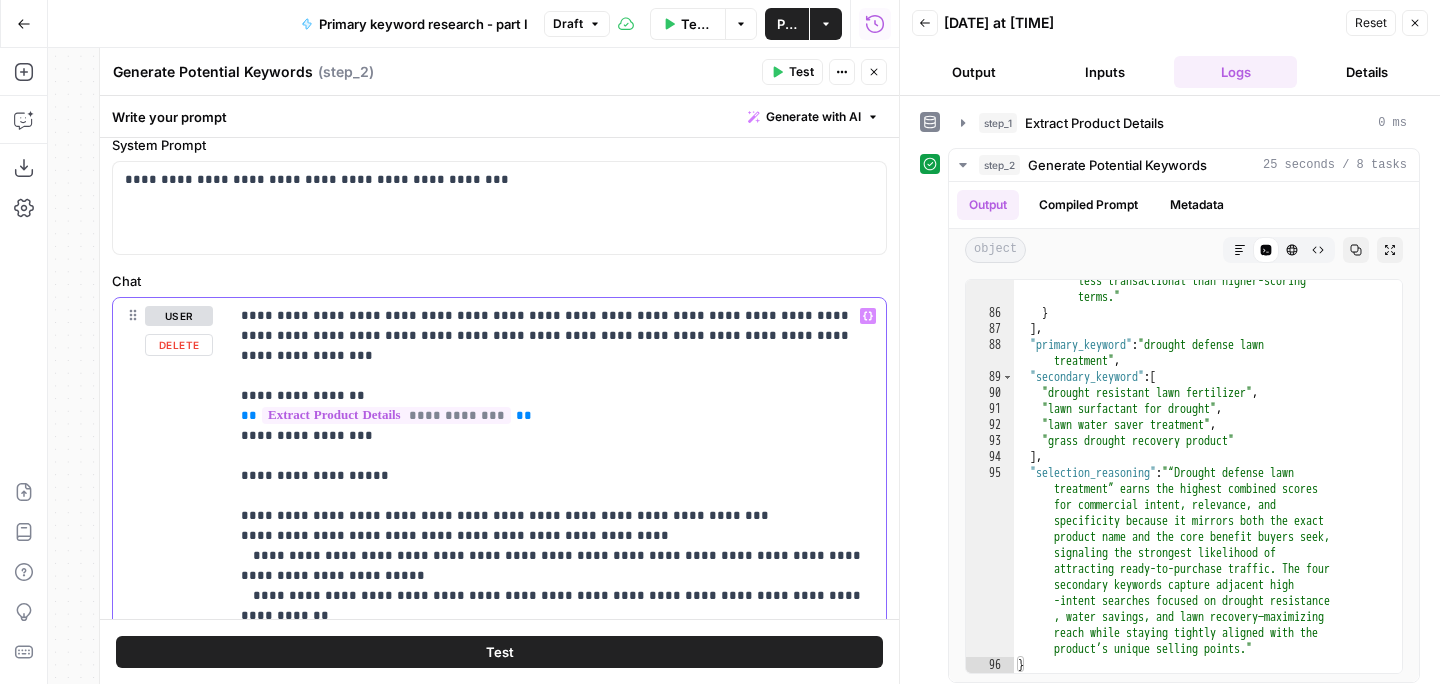 drag, startPoint x: 690, startPoint y: 333, endPoint x: 538, endPoint y: 332, distance: 152.0033 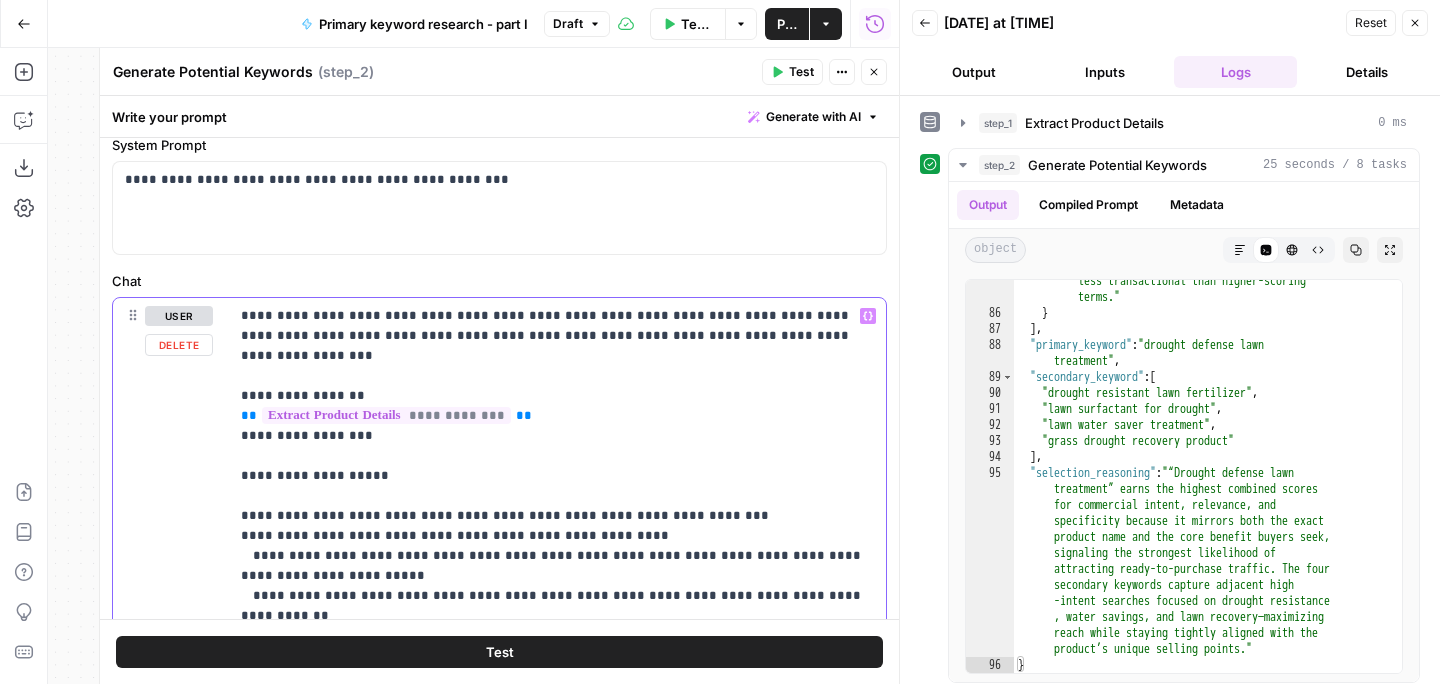 click on "**********" at bounding box center (557, 716) 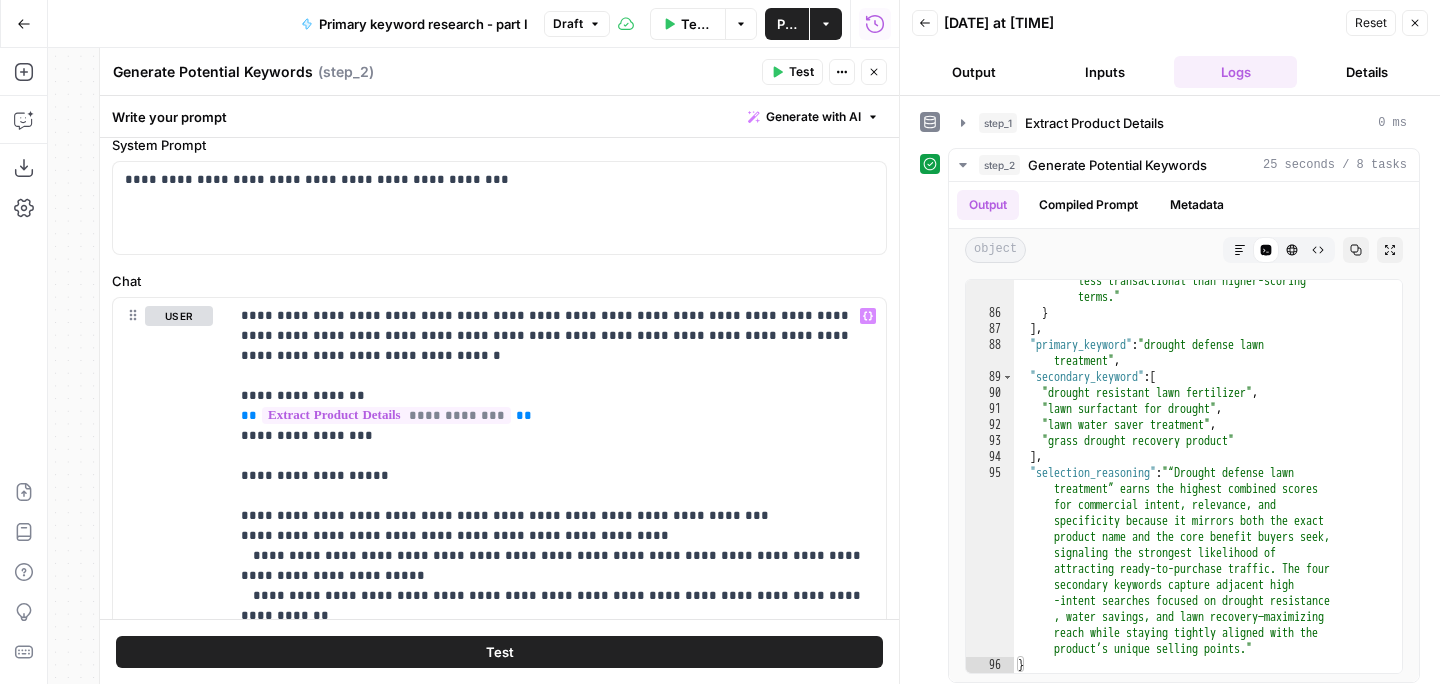 click on "Test" at bounding box center [500, 652] 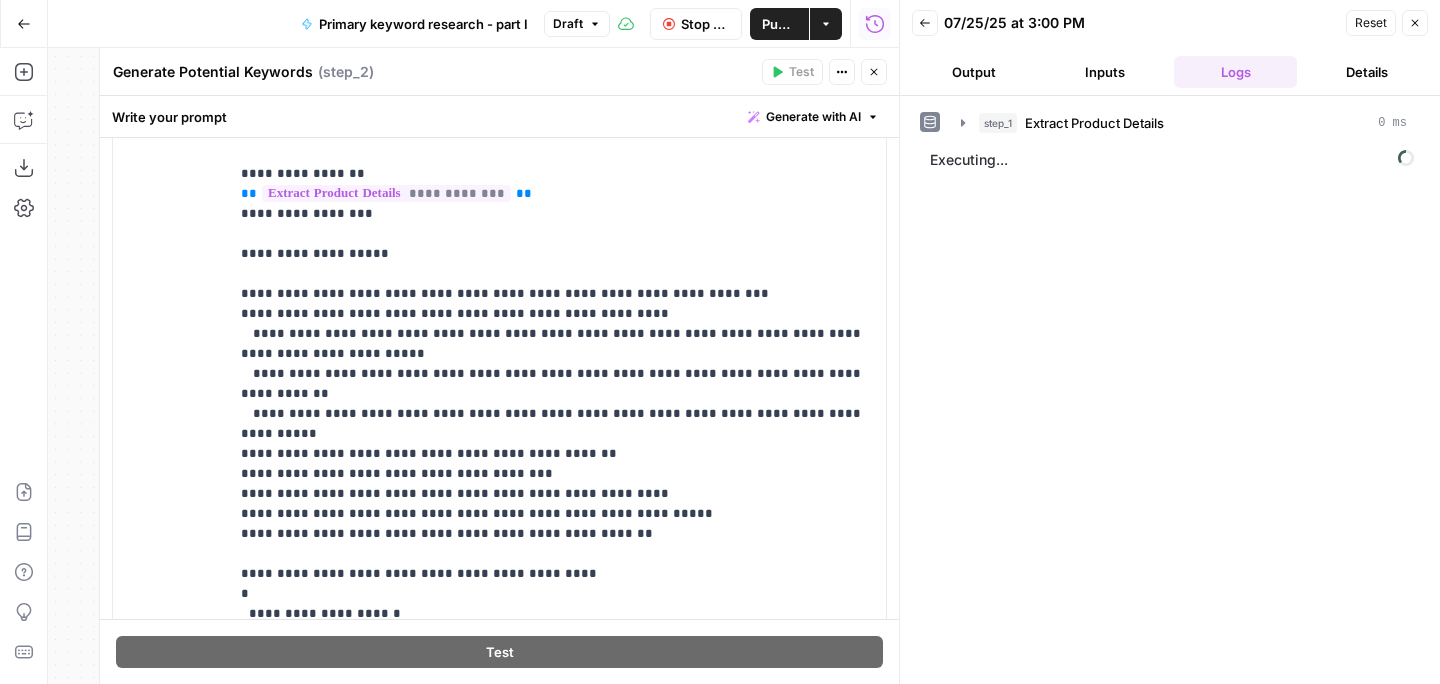 scroll, scrollTop: 1104, scrollLeft: 0, axis: vertical 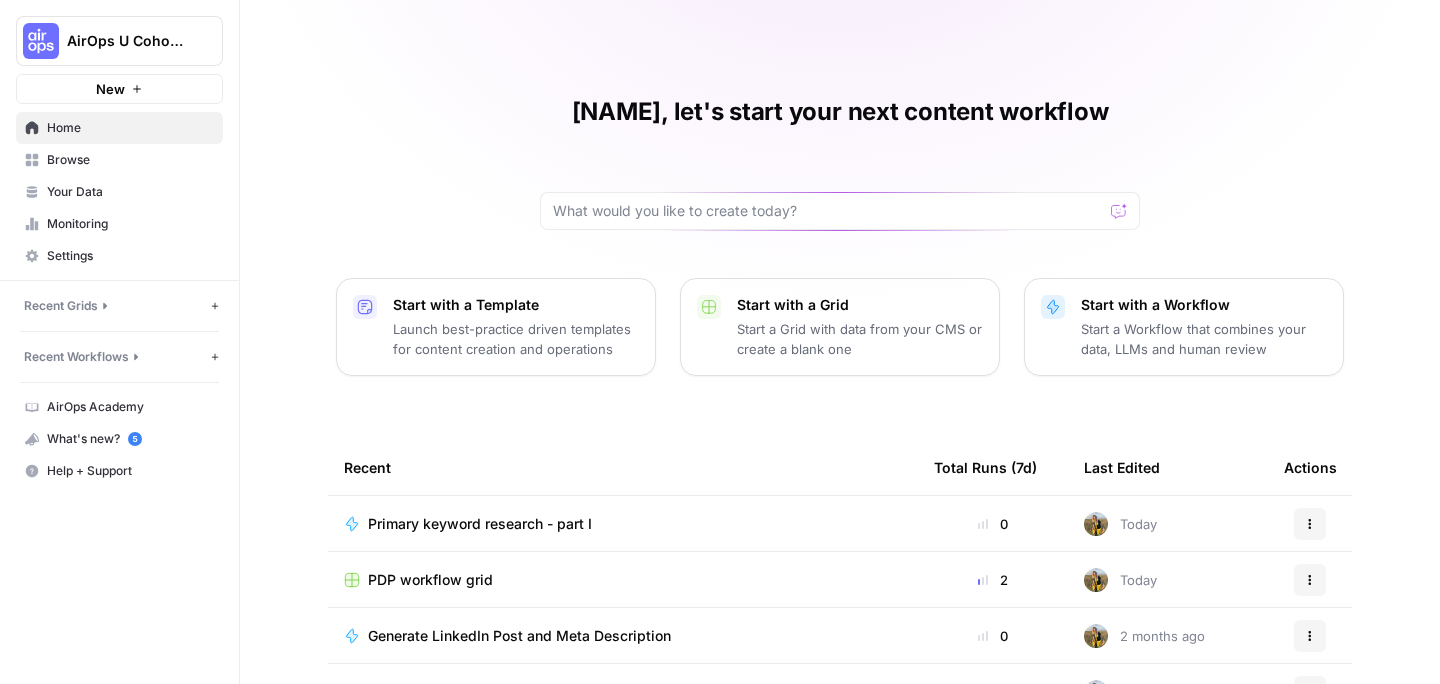 click on "AirOps U Cohort 1" at bounding box center [127, 41] 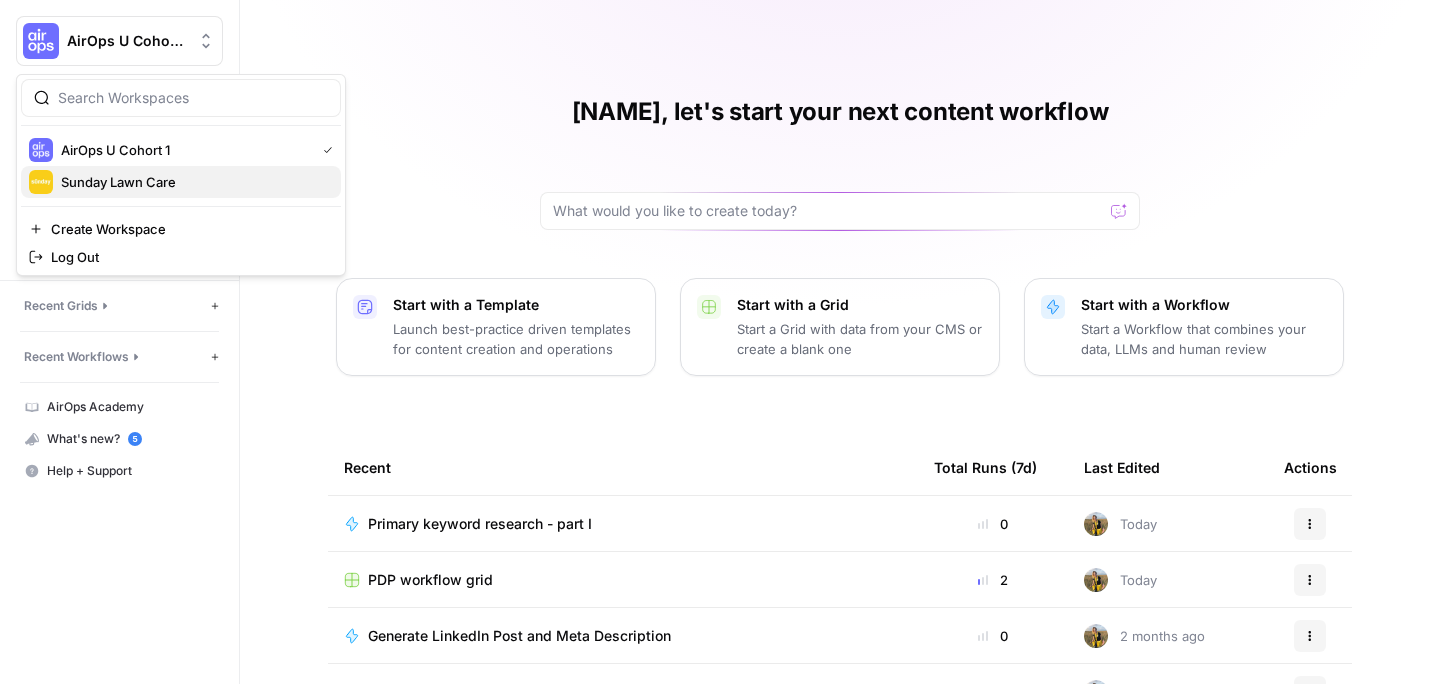 scroll, scrollTop: 0, scrollLeft: 0, axis: both 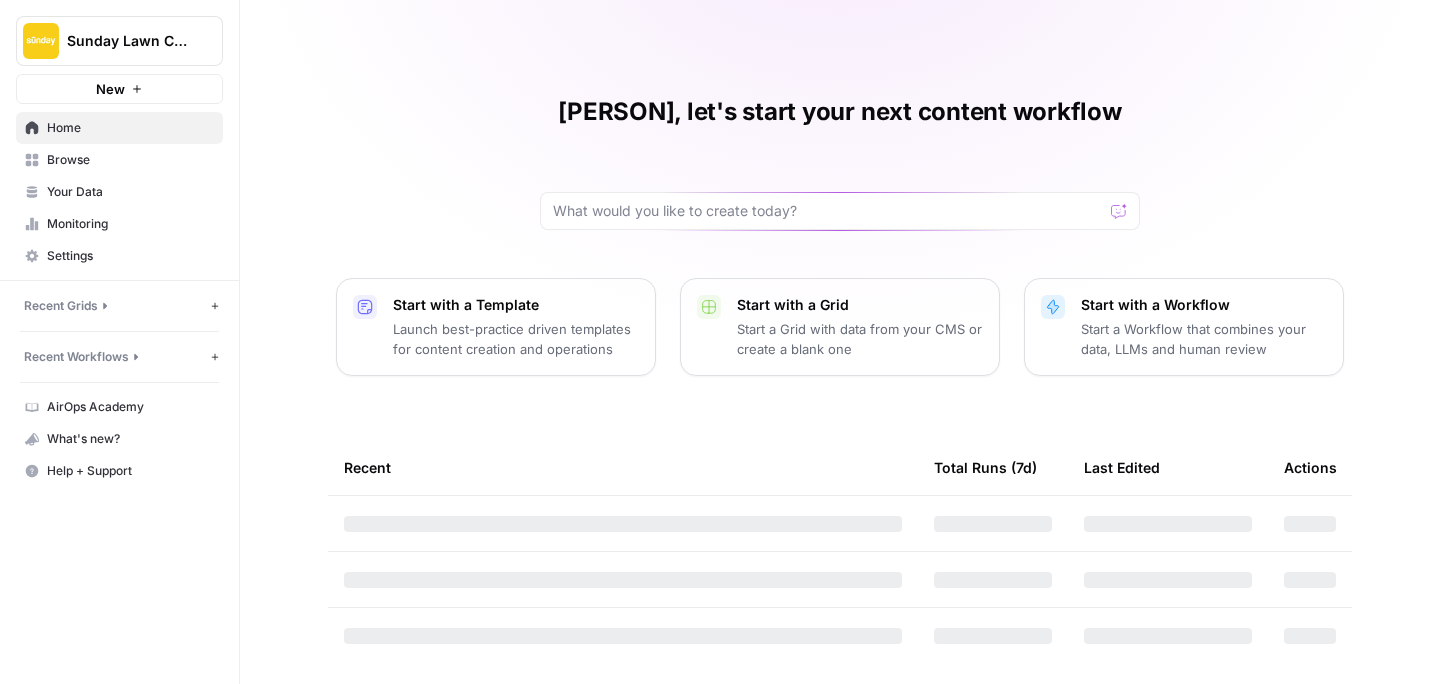 click on "Start a Workflow that combines your data, LLMs and human review" at bounding box center (1204, 339) 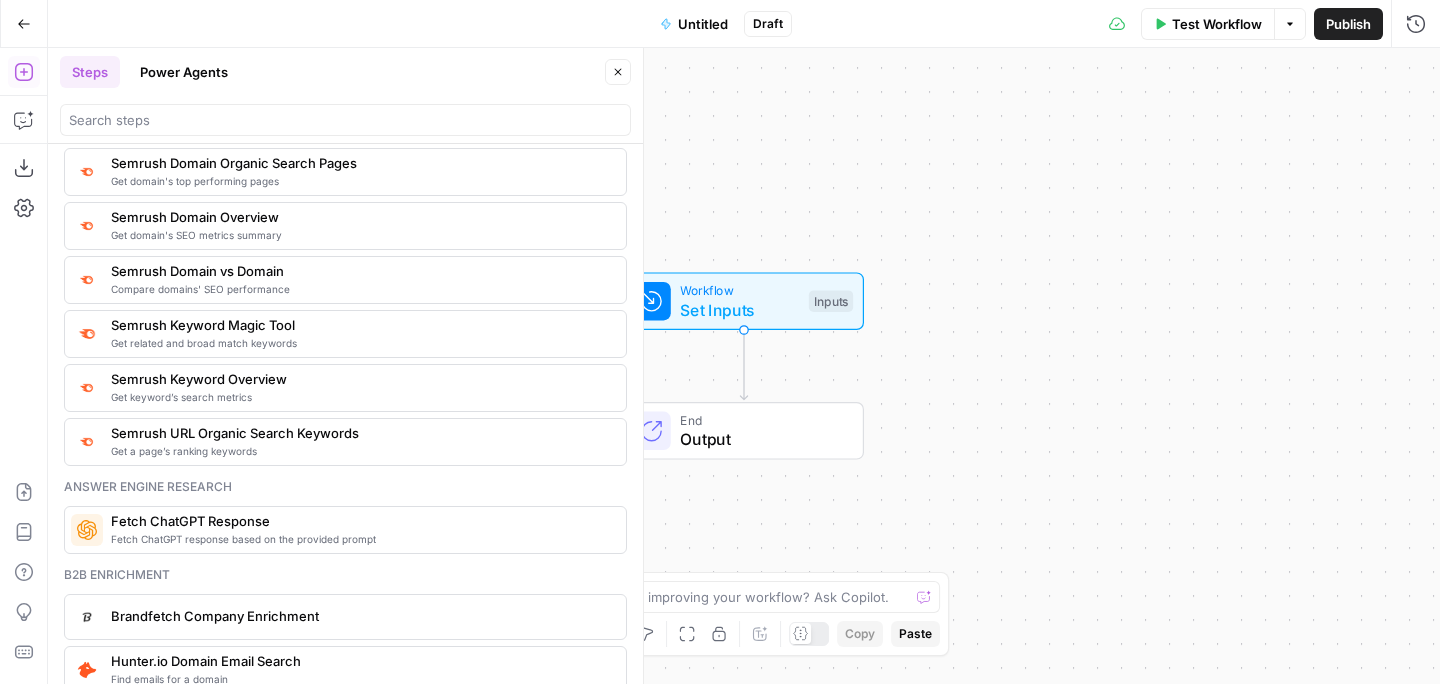 scroll, scrollTop: 2532, scrollLeft: 0, axis: vertical 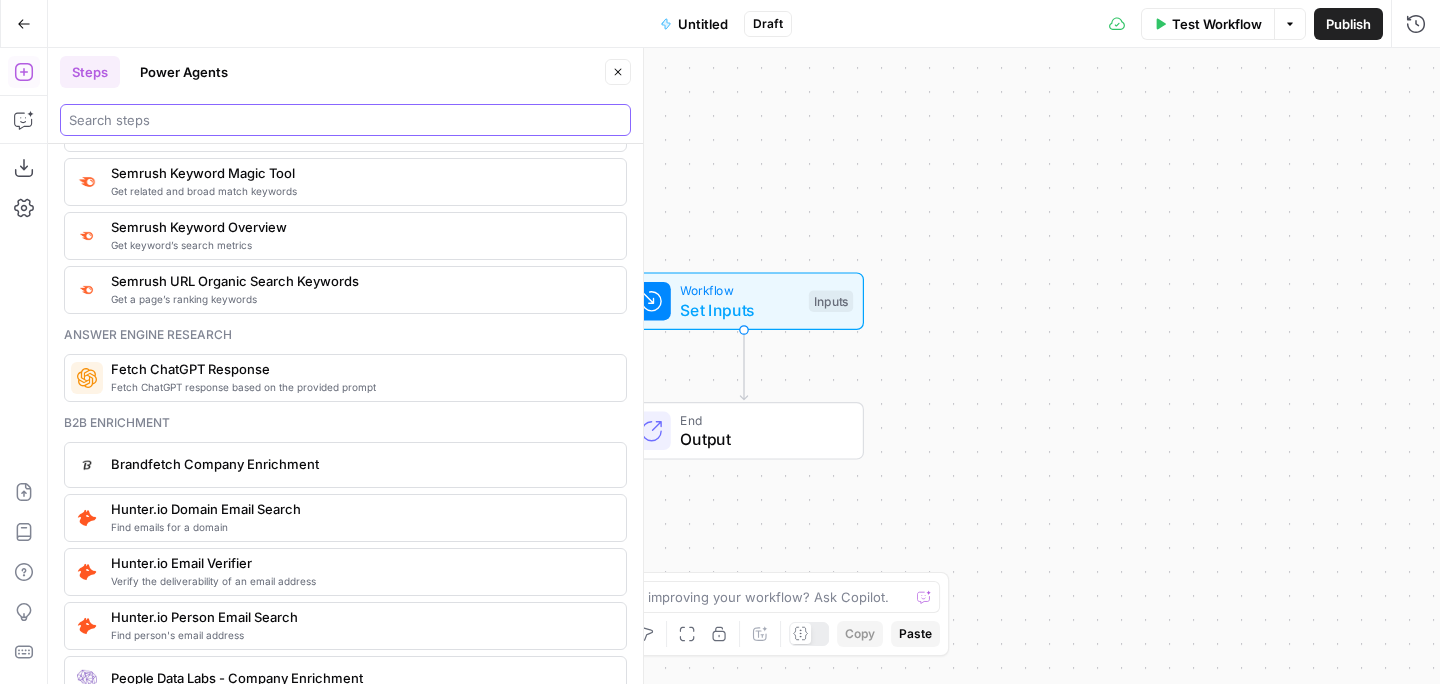click at bounding box center [345, 120] 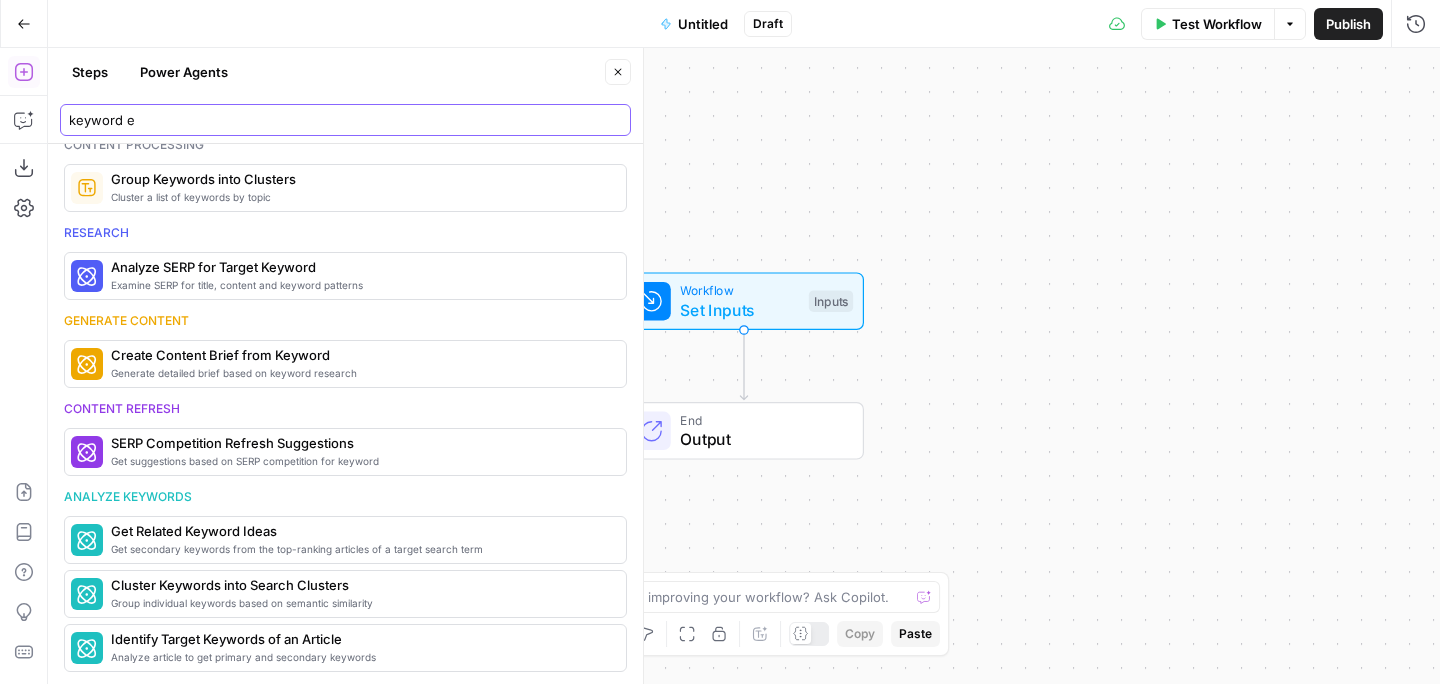 scroll, scrollTop: 0, scrollLeft: 0, axis: both 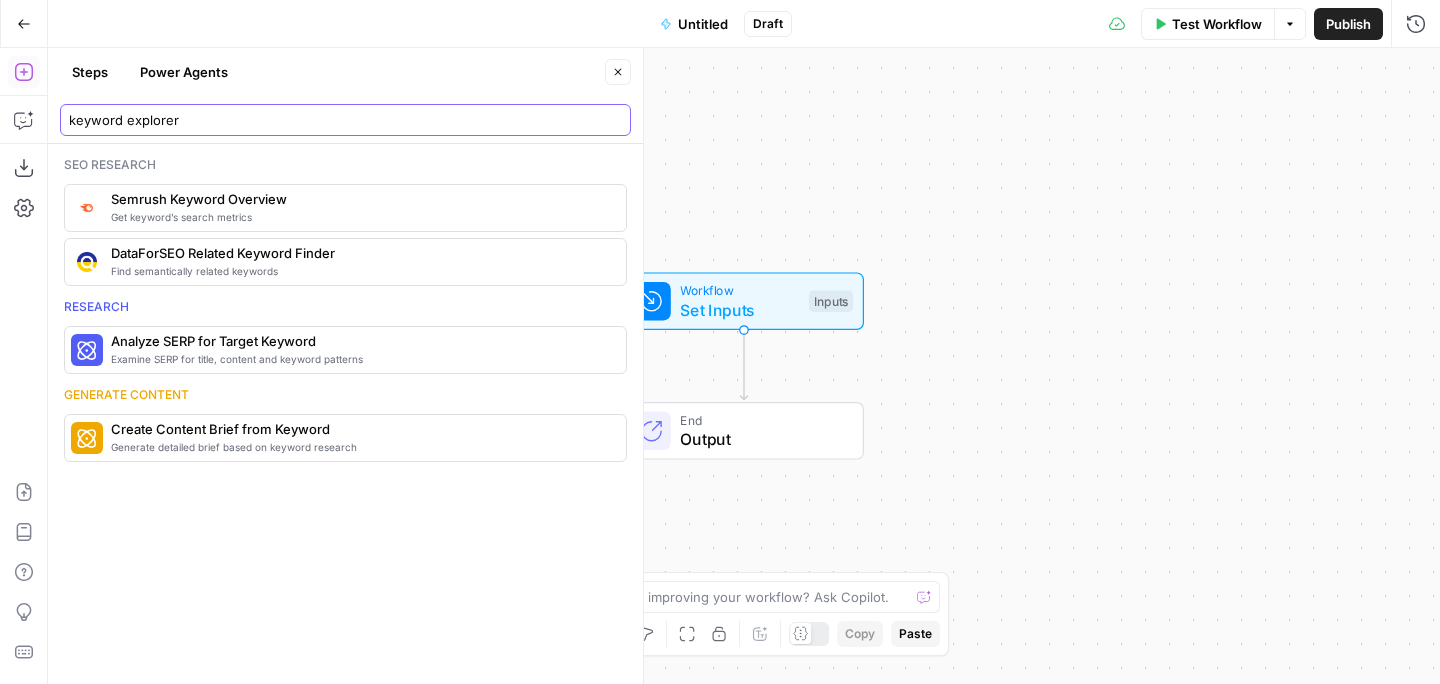 type on "keyword explorer" 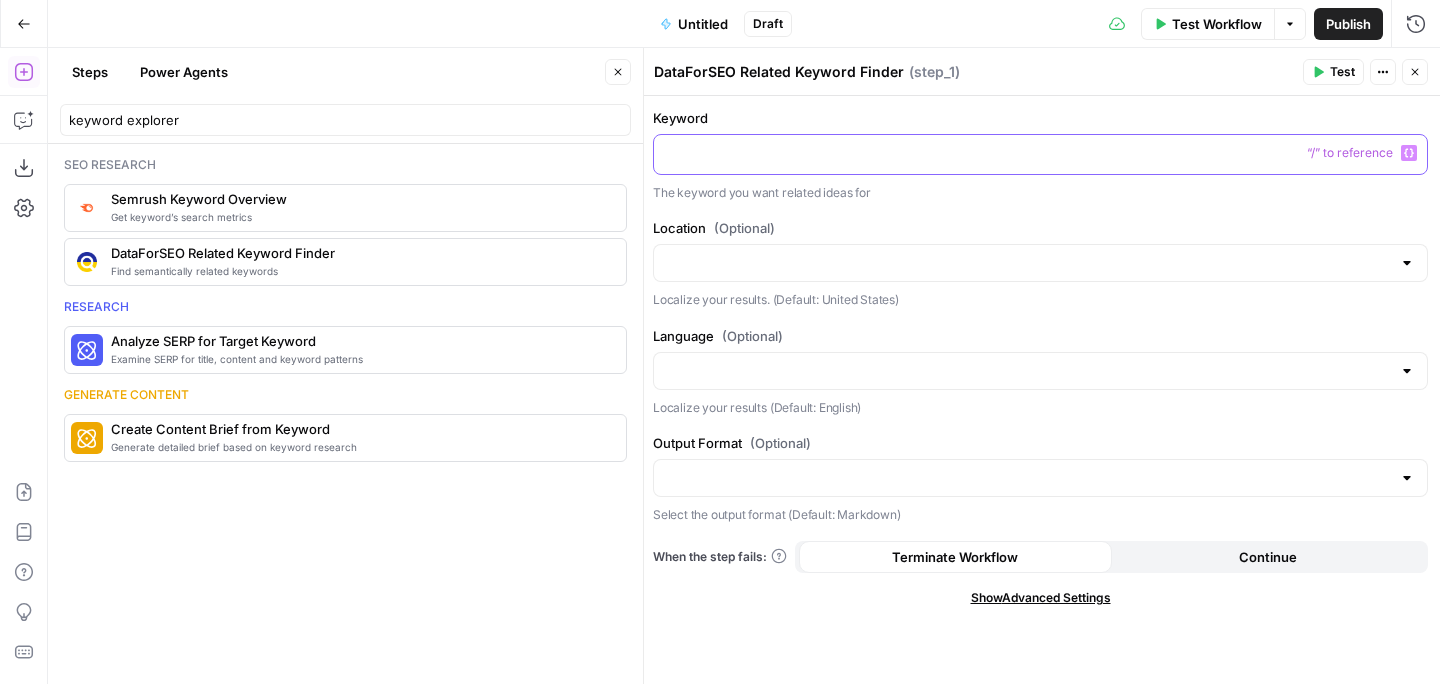 click at bounding box center [1040, 153] 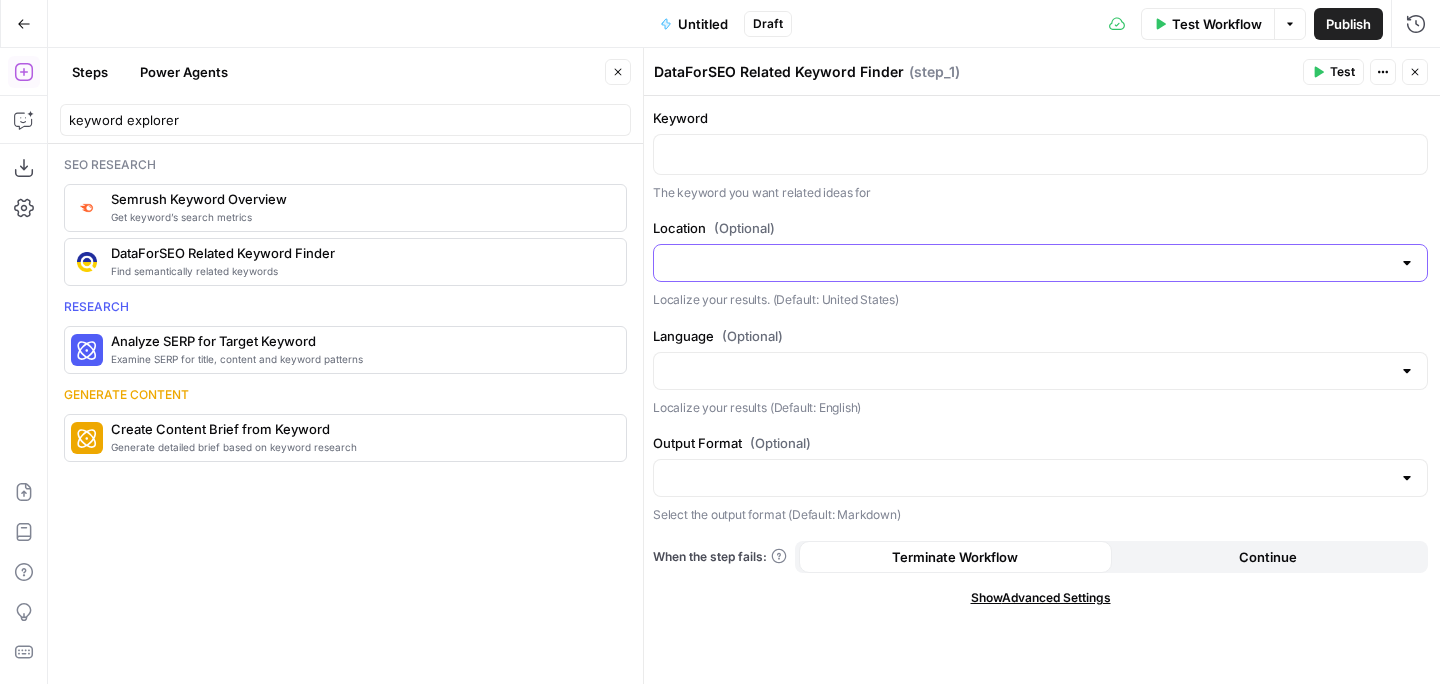 click on "Location   (Optional)" at bounding box center [1028, 263] 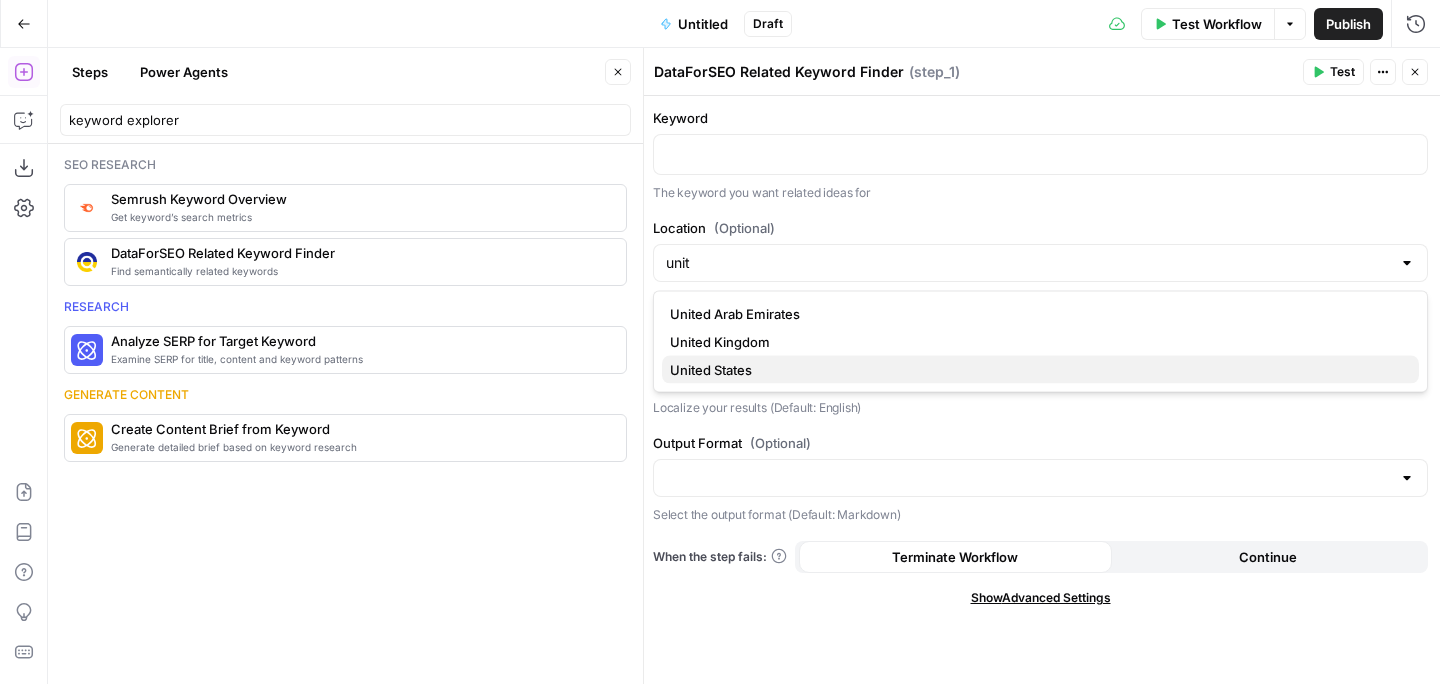 click on "United States" at bounding box center [1036, 370] 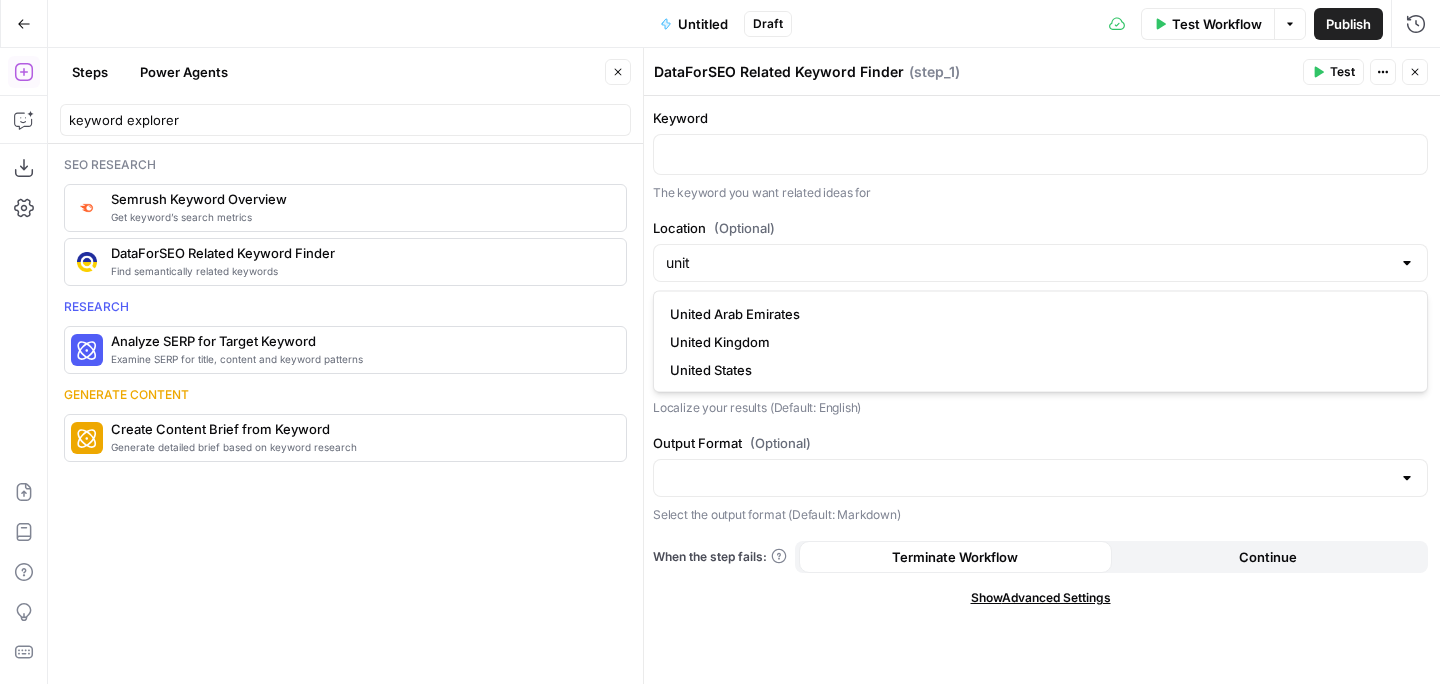 type on "United States" 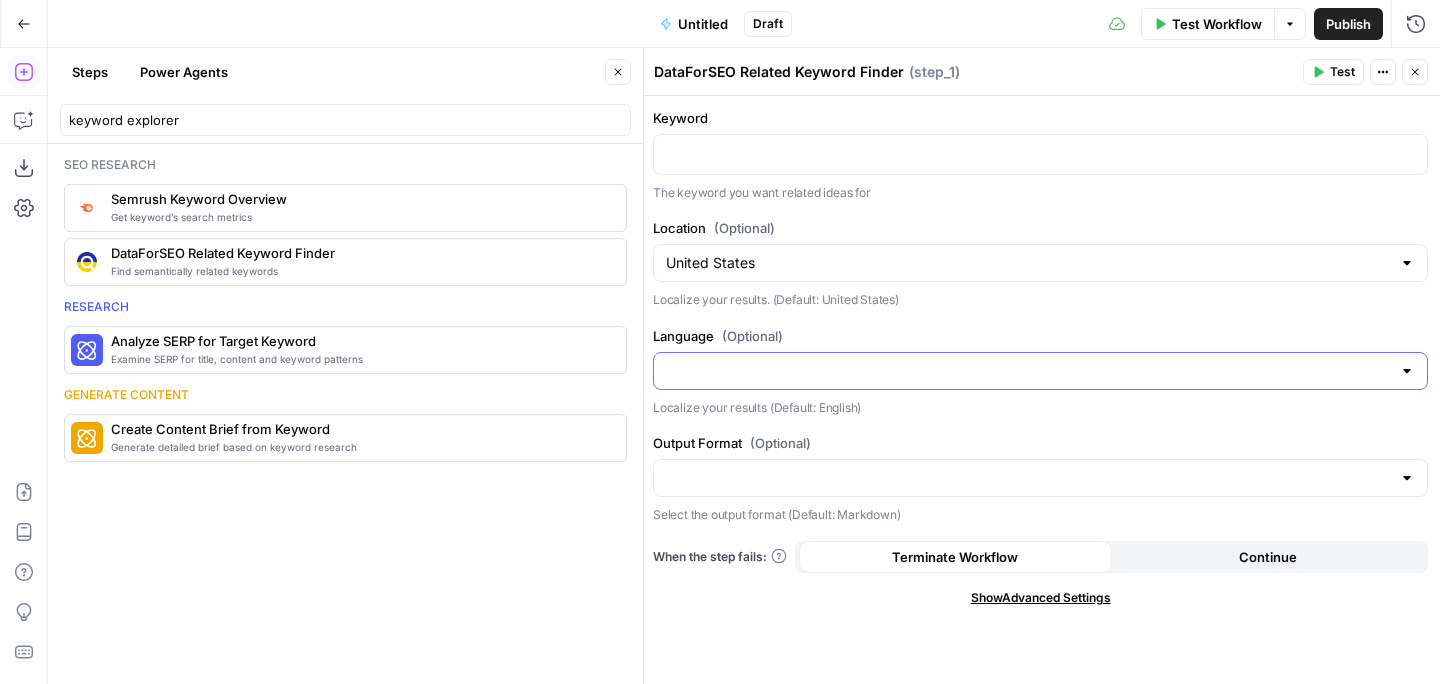 click on "Language   (Optional)" at bounding box center (1028, 371) 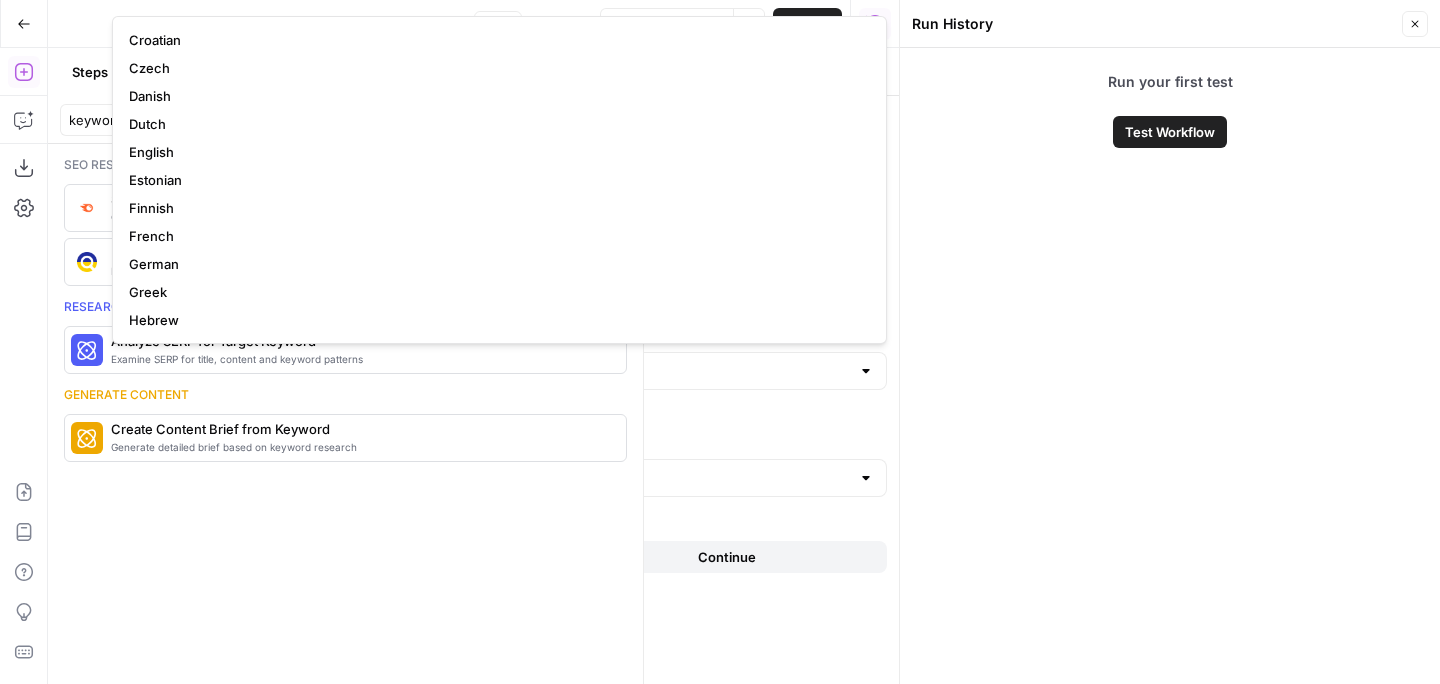 scroll, scrollTop: 216, scrollLeft: 0, axis: vertical 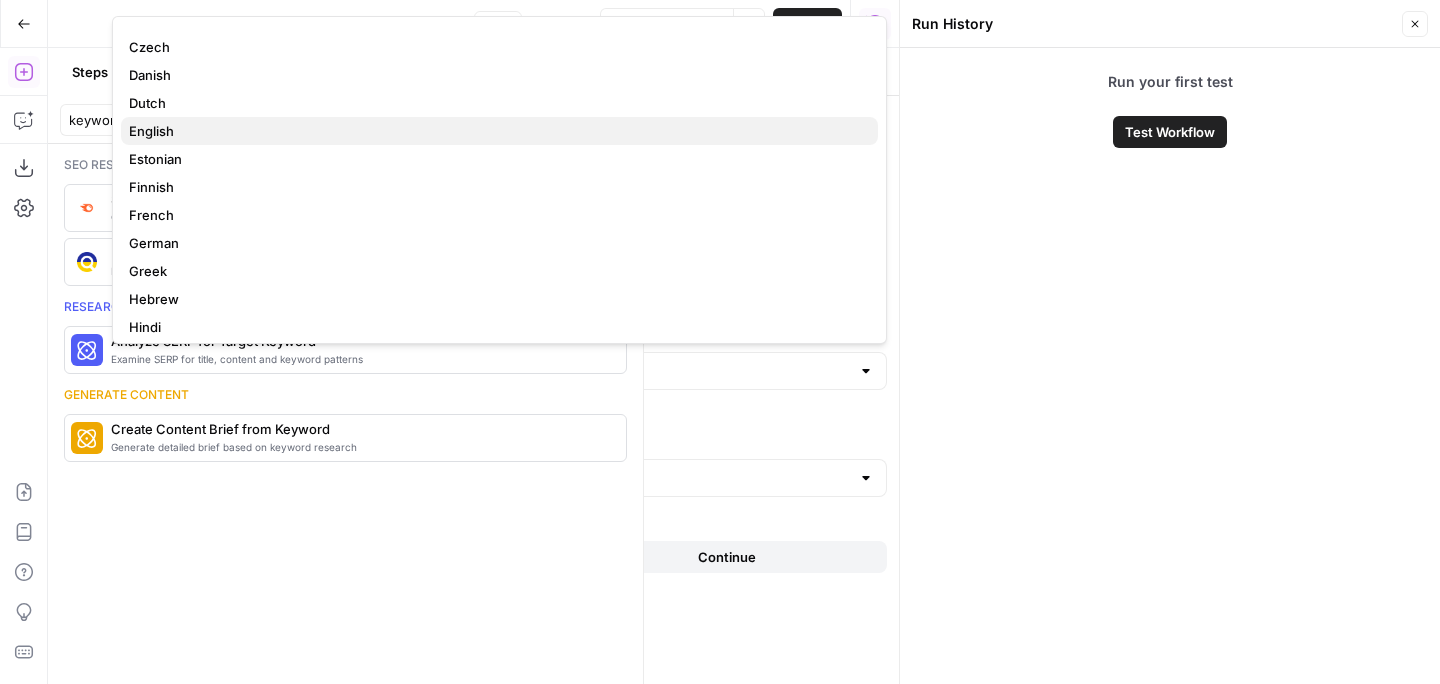 click on "English" at bounding box center [495, 131] 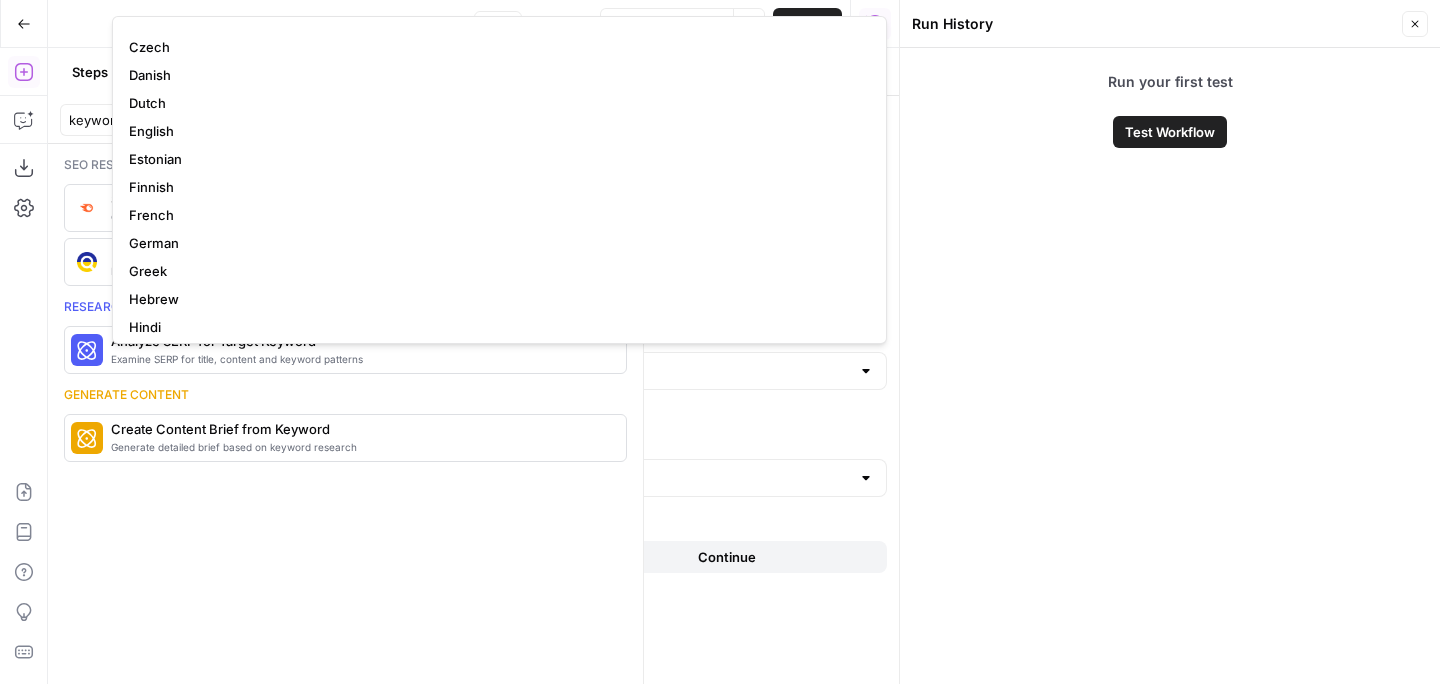 type on "English" 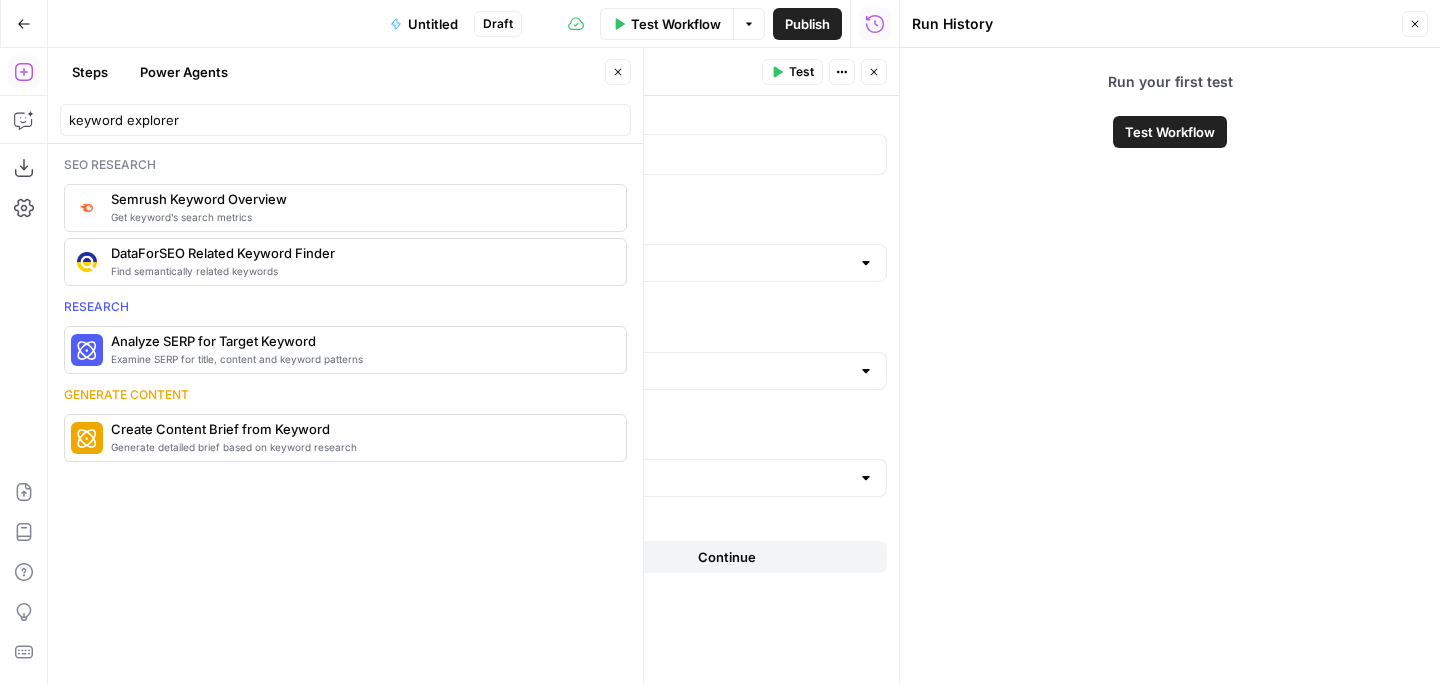 click at bounding box center [499, 478] 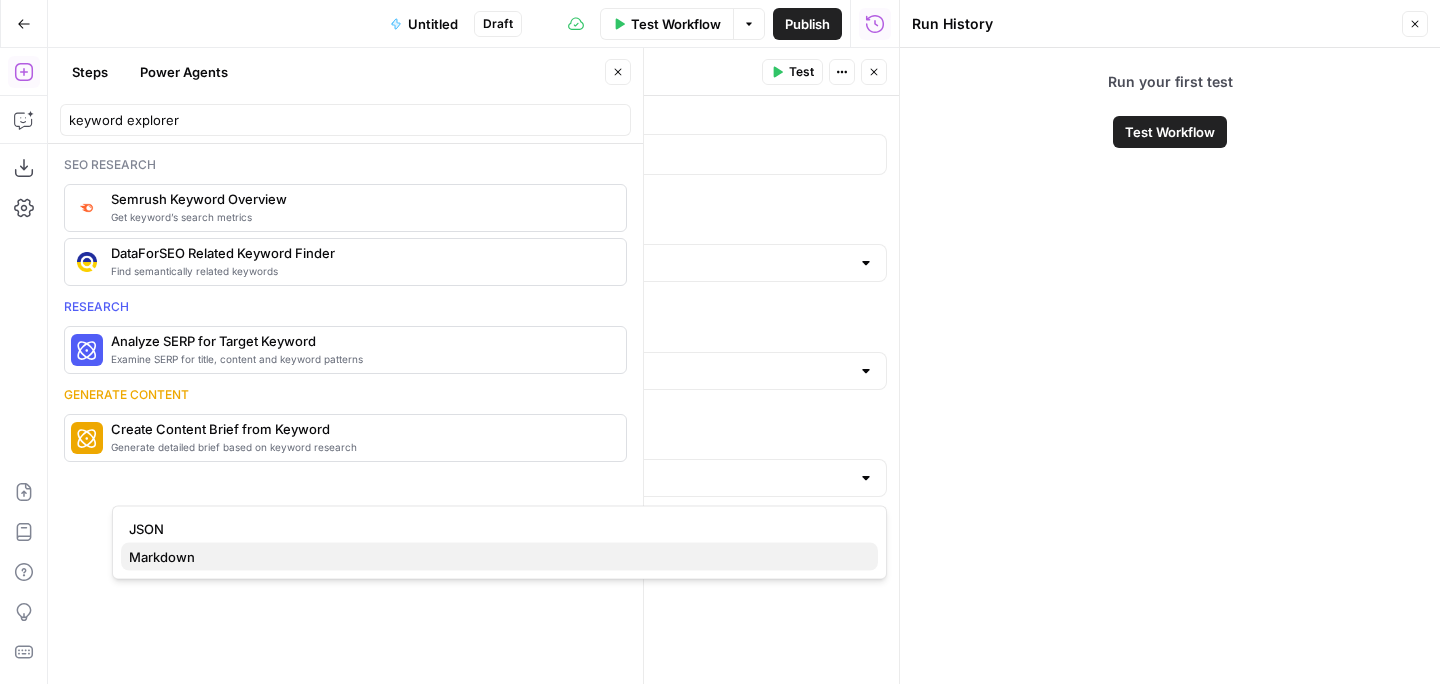 click on "Markdown" at bounding box center (495, 557) 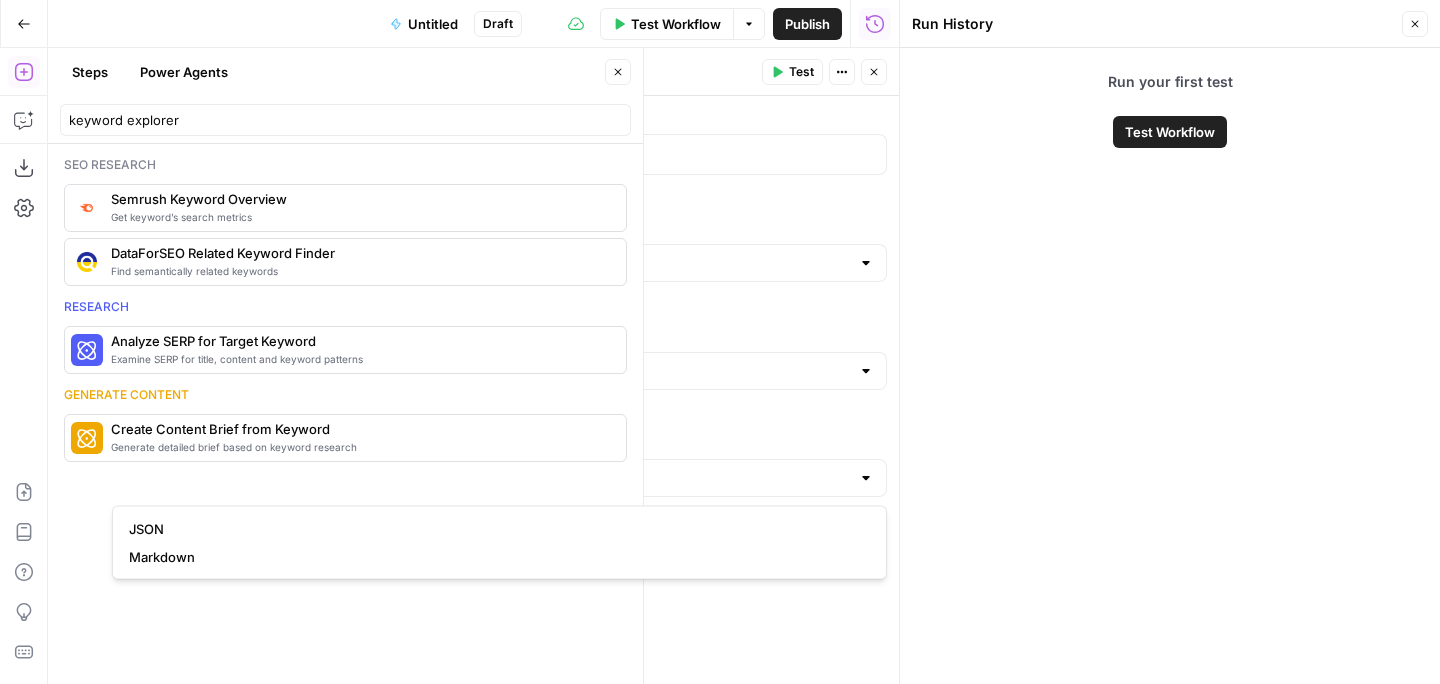 type on "Markdown" 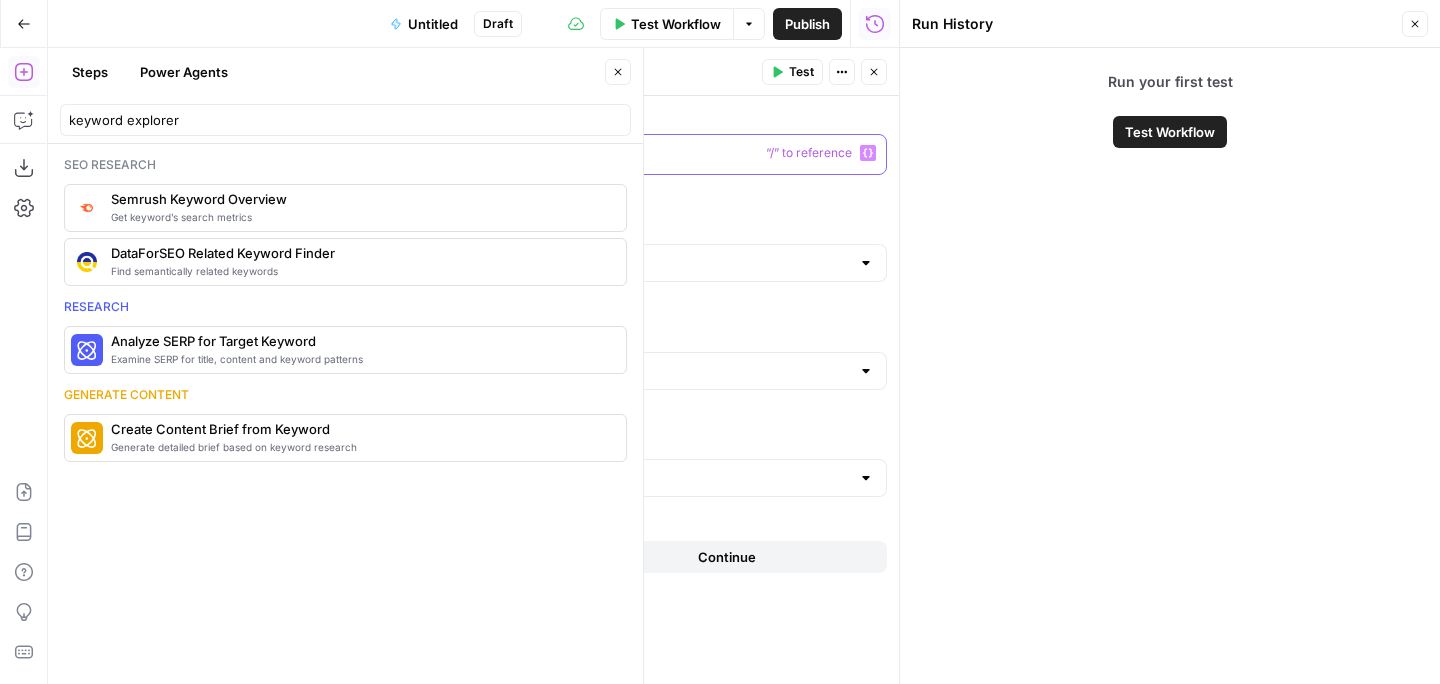 click at bounding box center [499, 153] 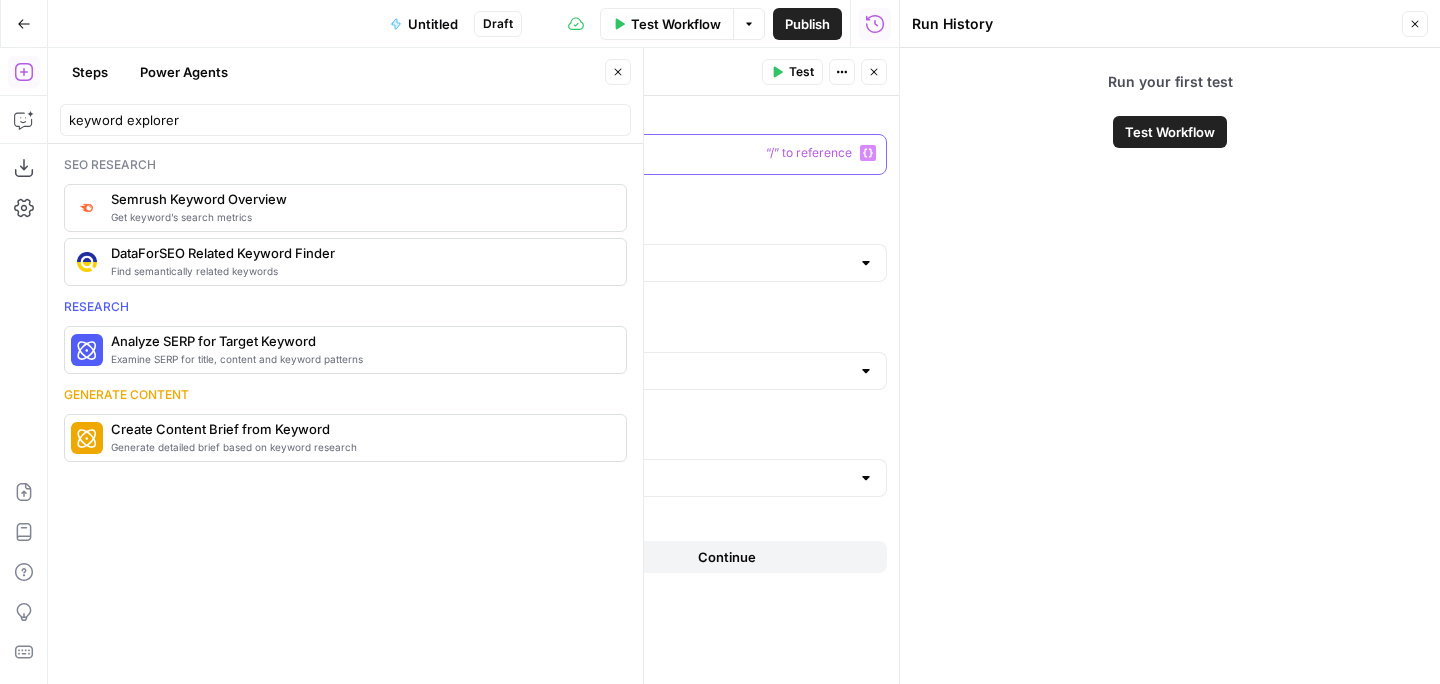 click 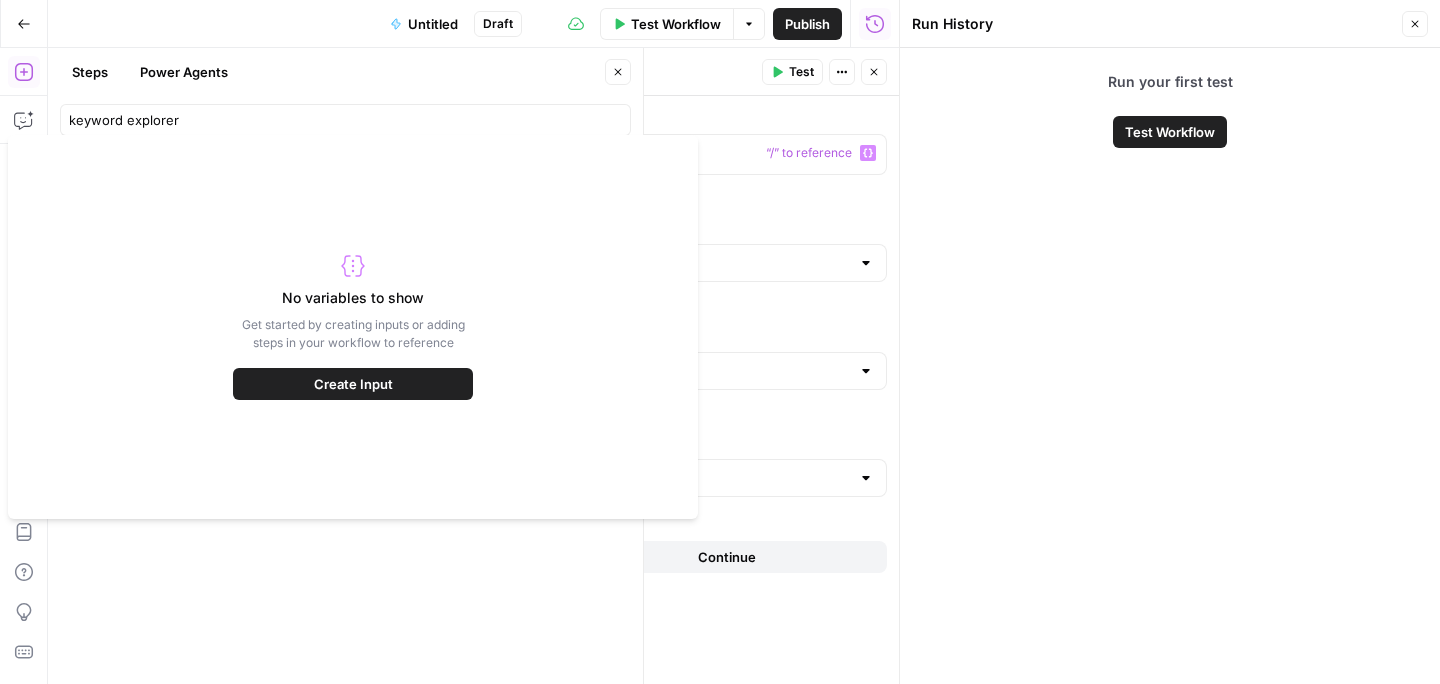 click on "Create Input" at bounding box center [353, 384] 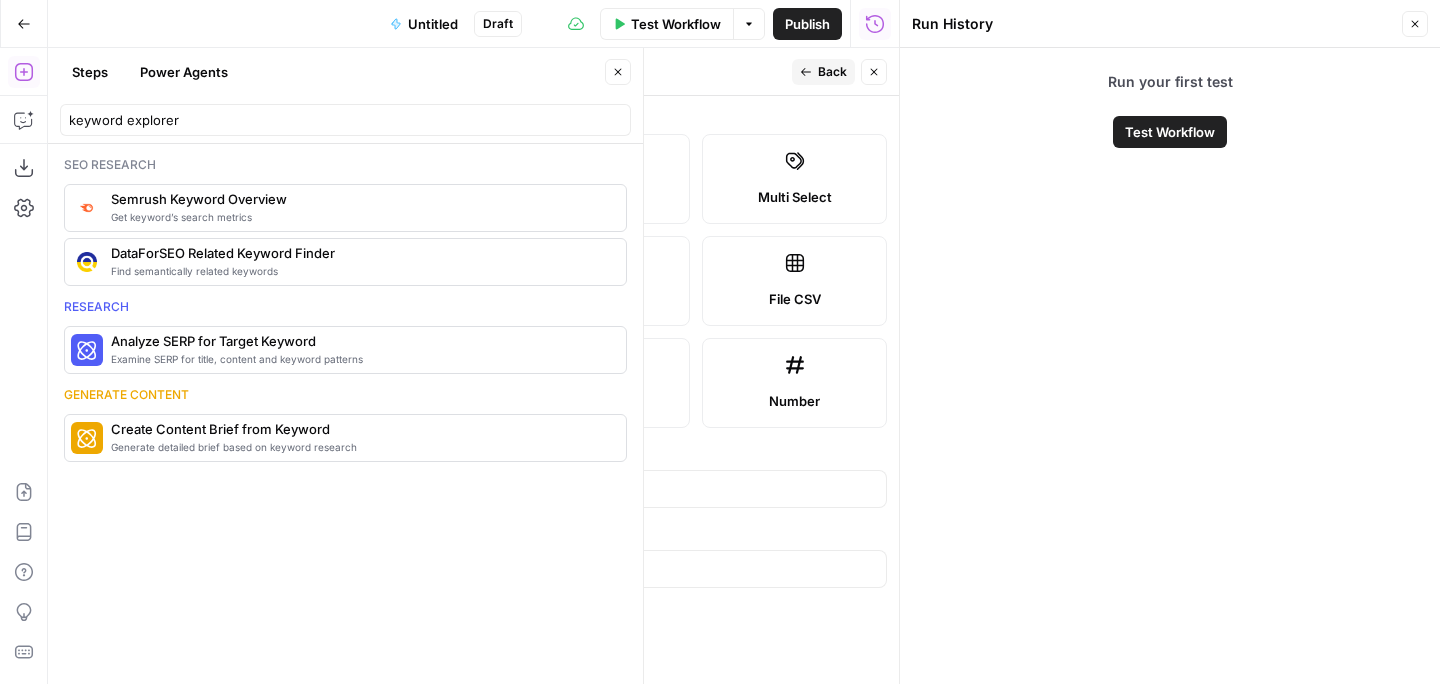 click on "Short Text" at bounding box center (204, 197) 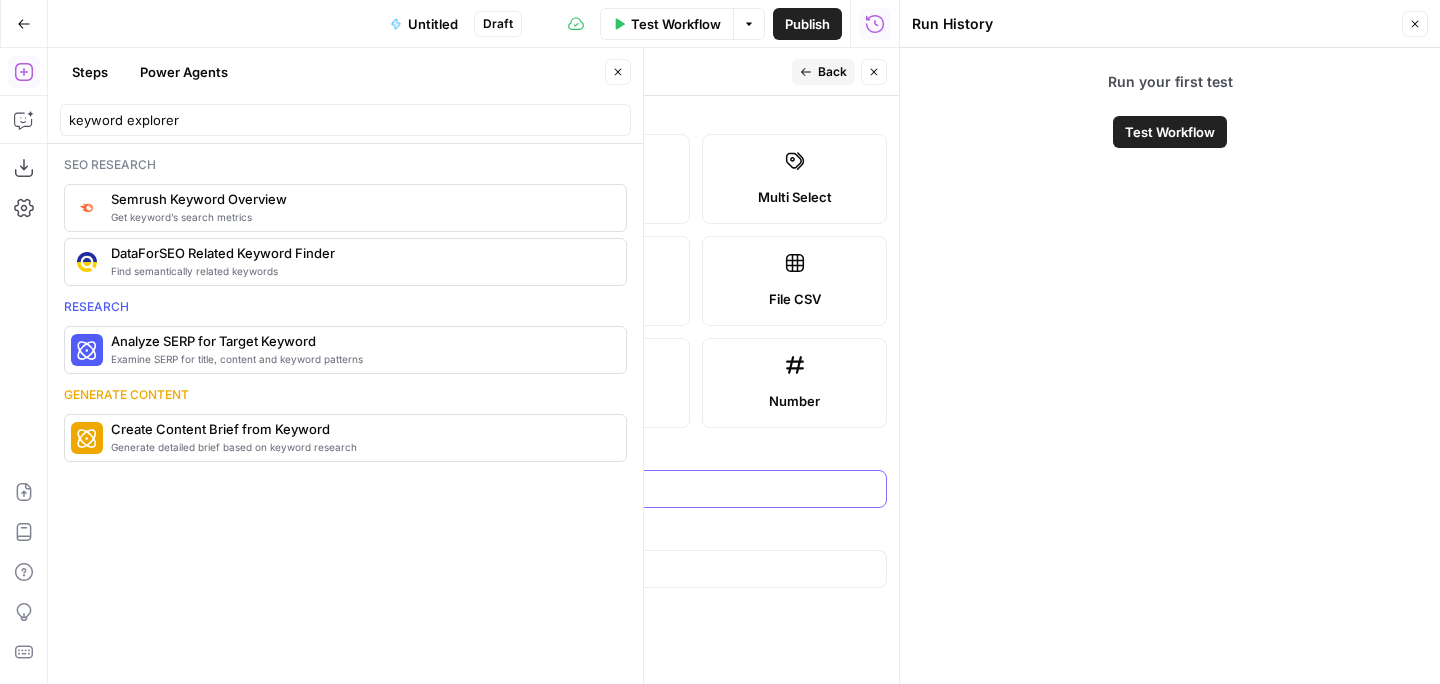 type on "Keyword" 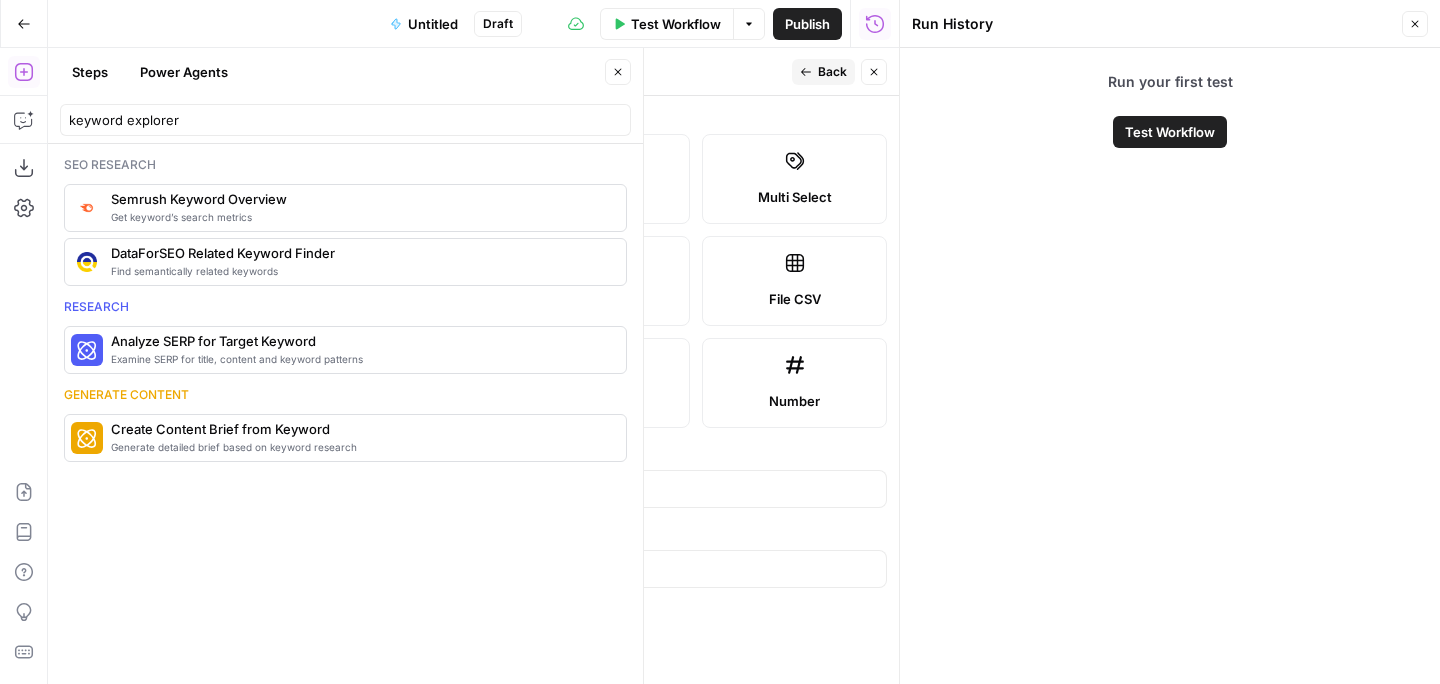 click on "Back" at bounding box center (832, 72) 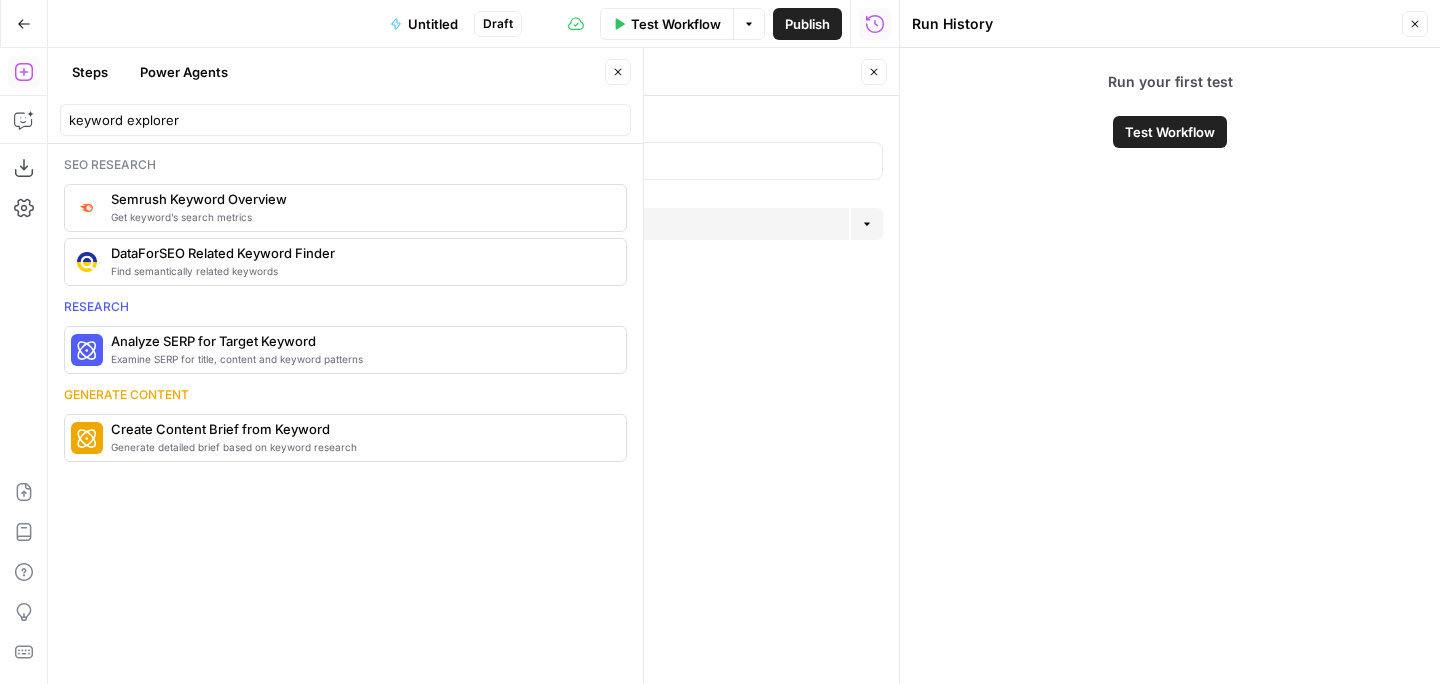 click 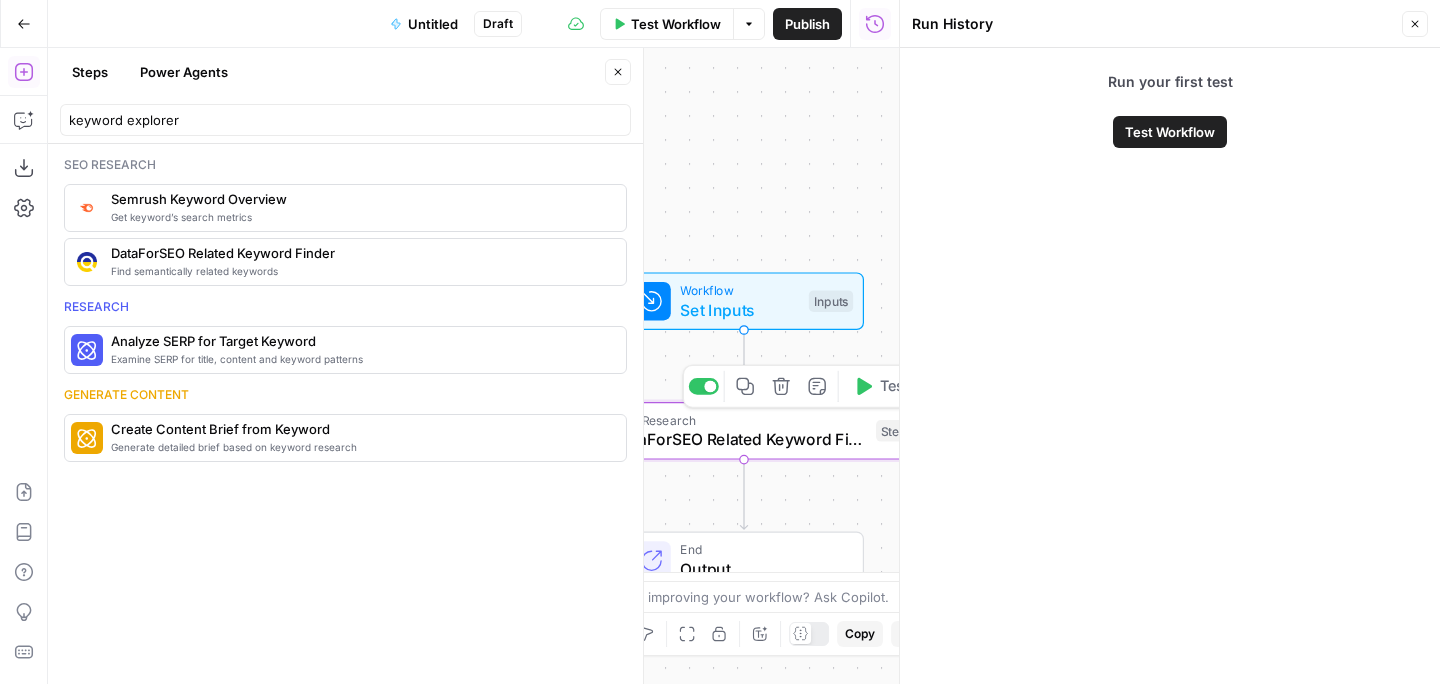 click on "DataForSEO Related Keyword Finder" at bounding box center [740, 439] 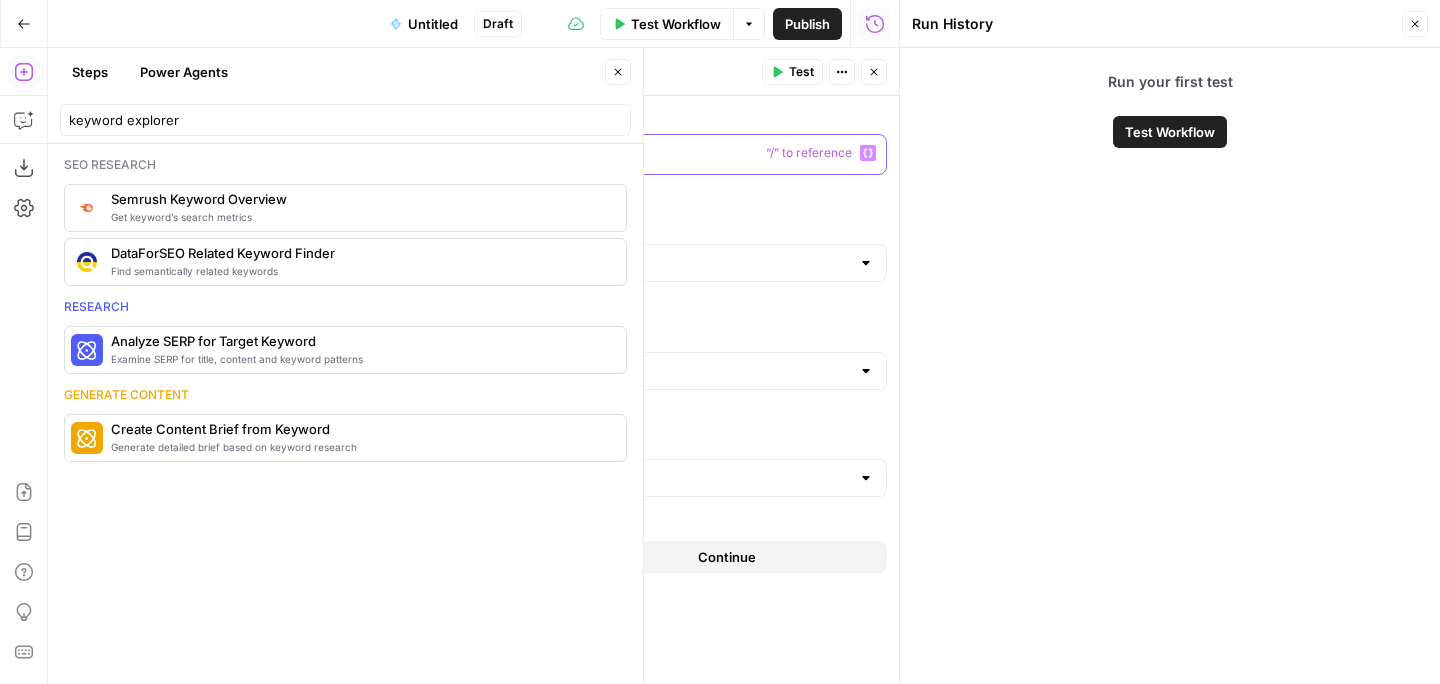 click at bounding box center [499, 153] 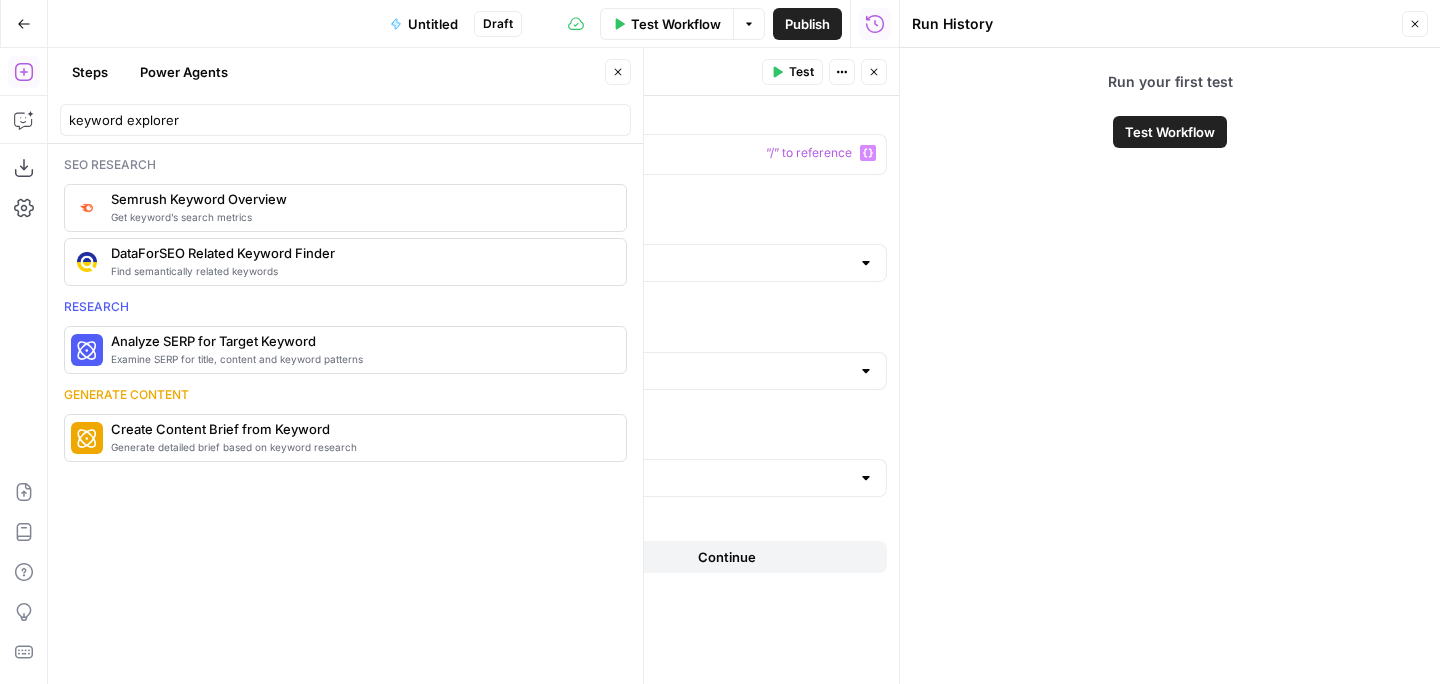 click on "“/” to reference" at bounding box center [809, 153] 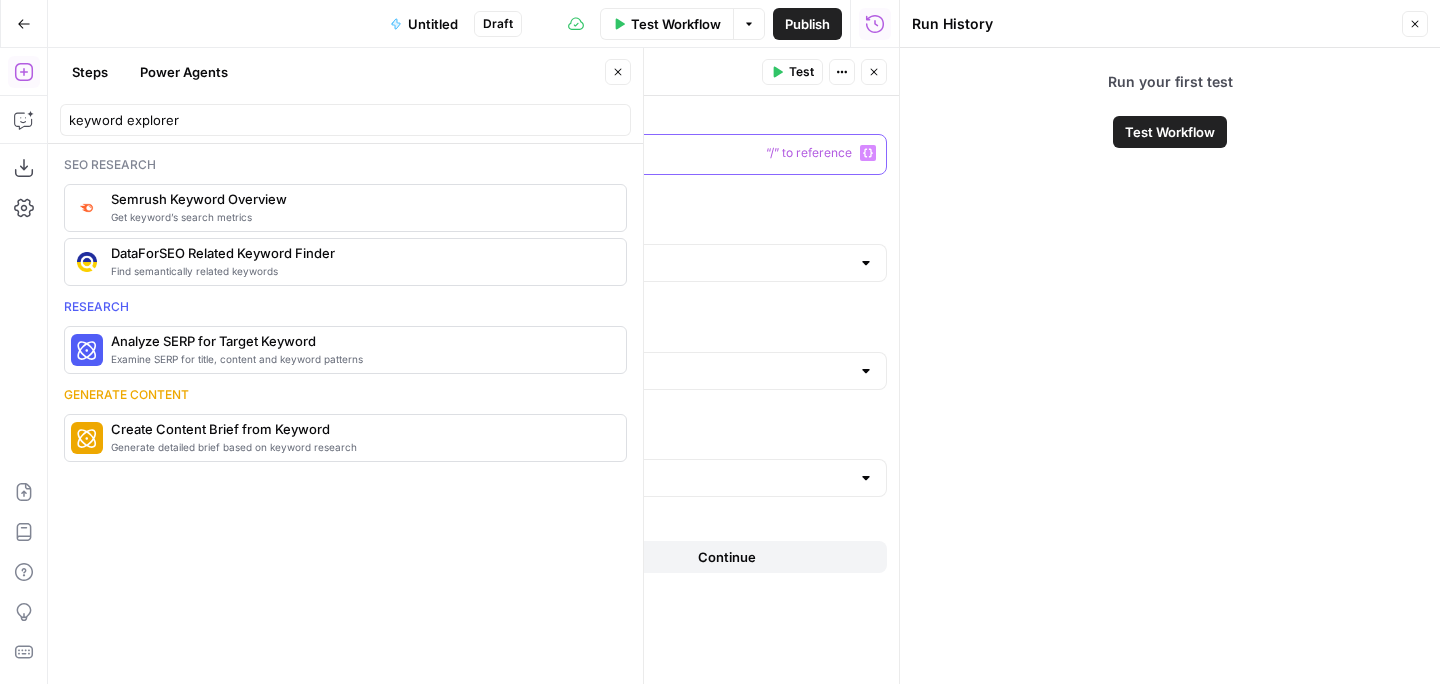 click 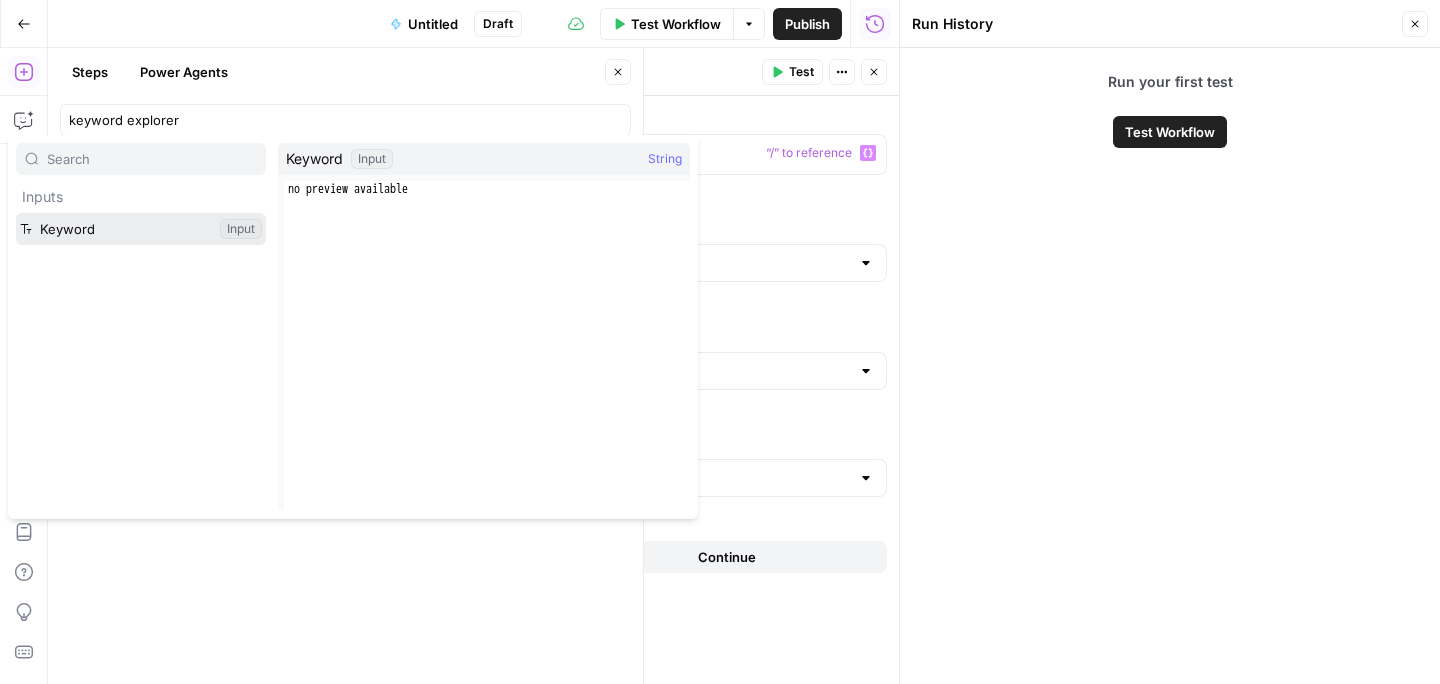 click at bounding box center (141, 229) 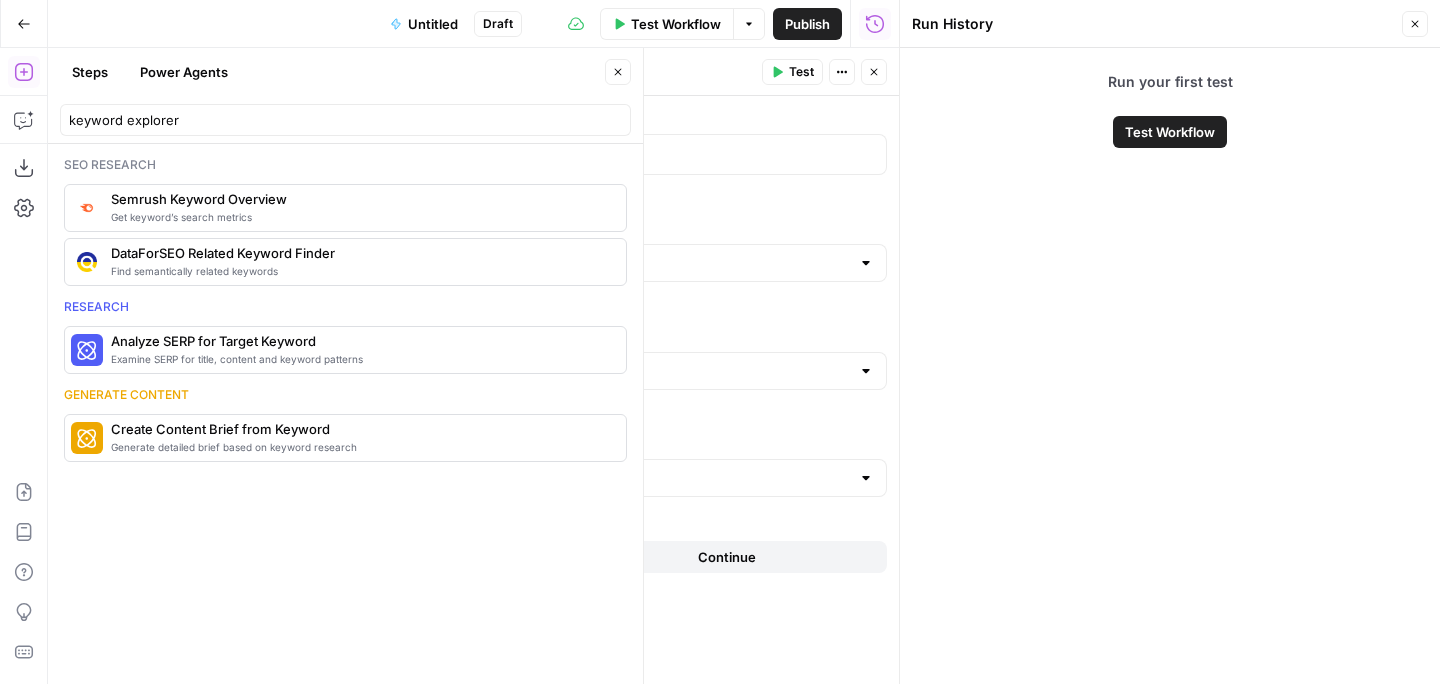 click on "Keyword" at bounding box center (499, 118) 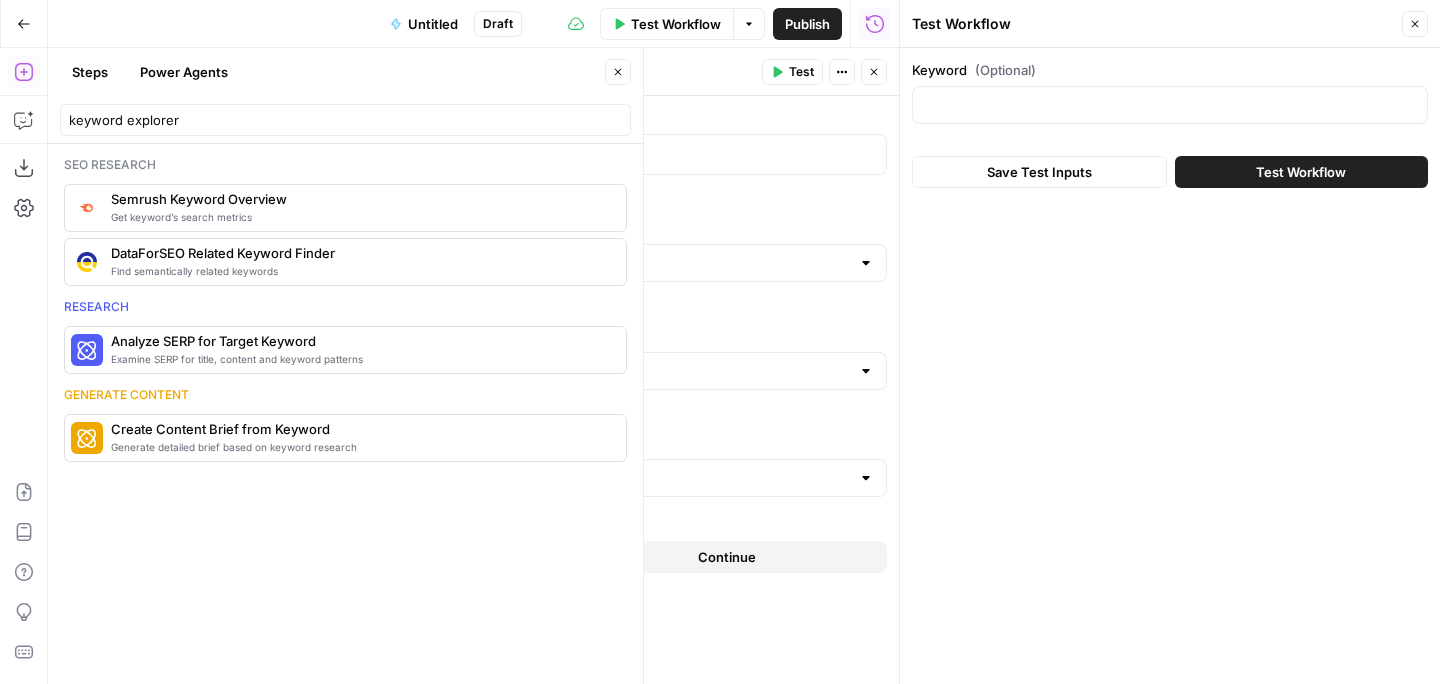 click at bounding box center [1170, 105] 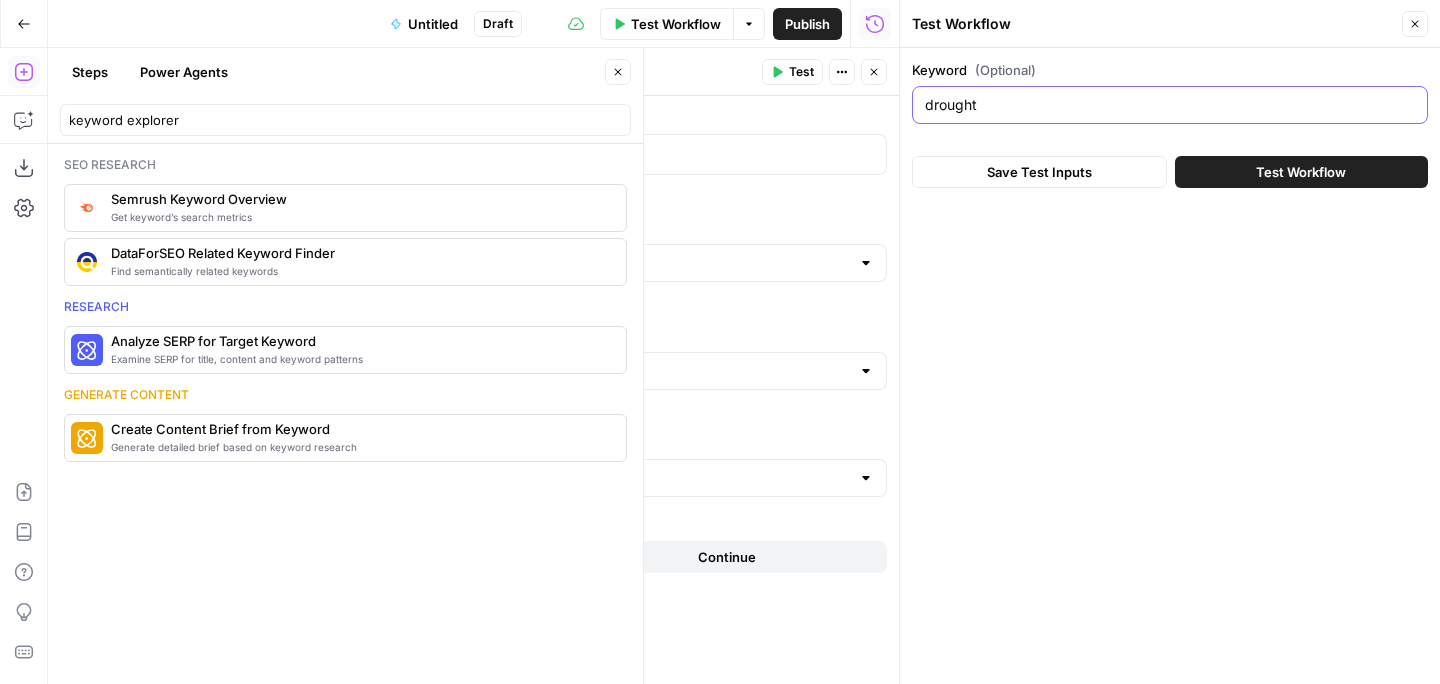 type on "drought" 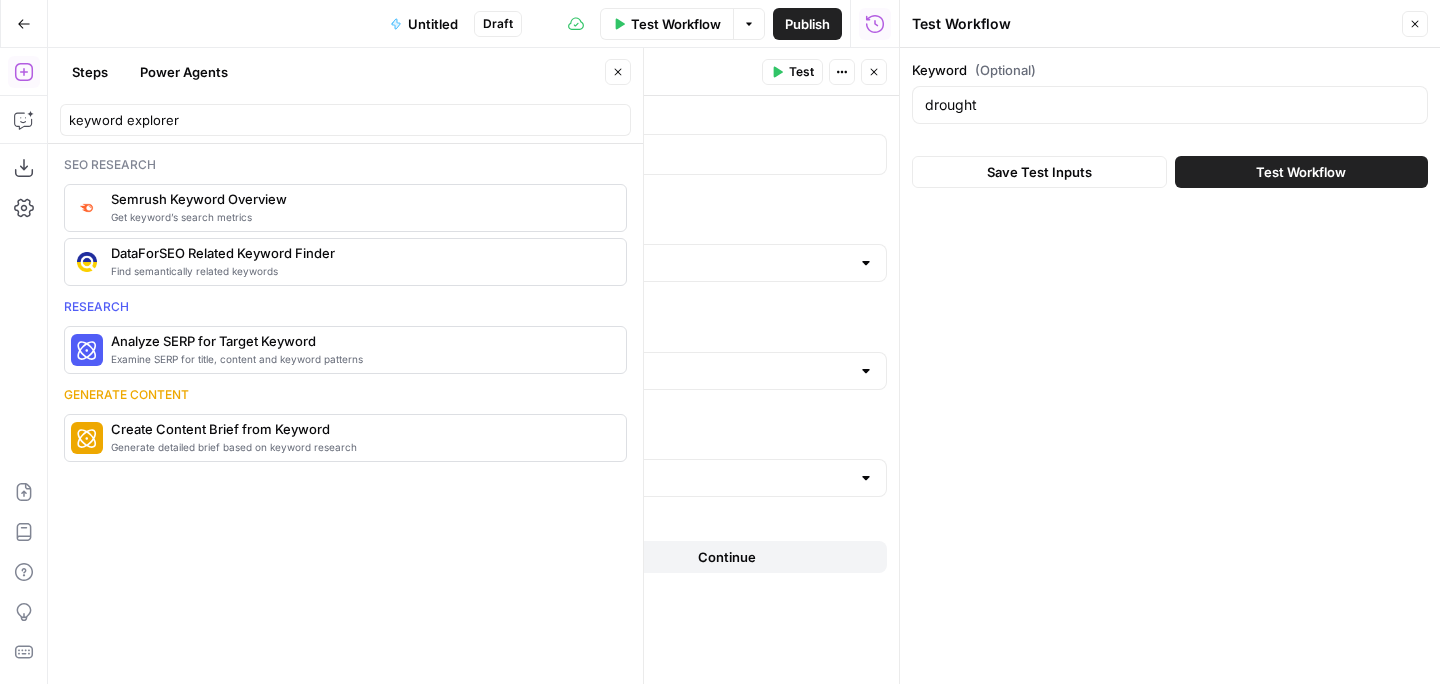 click on "Save Test Inputs Test Workflow" at bounding box center (1170, 172) 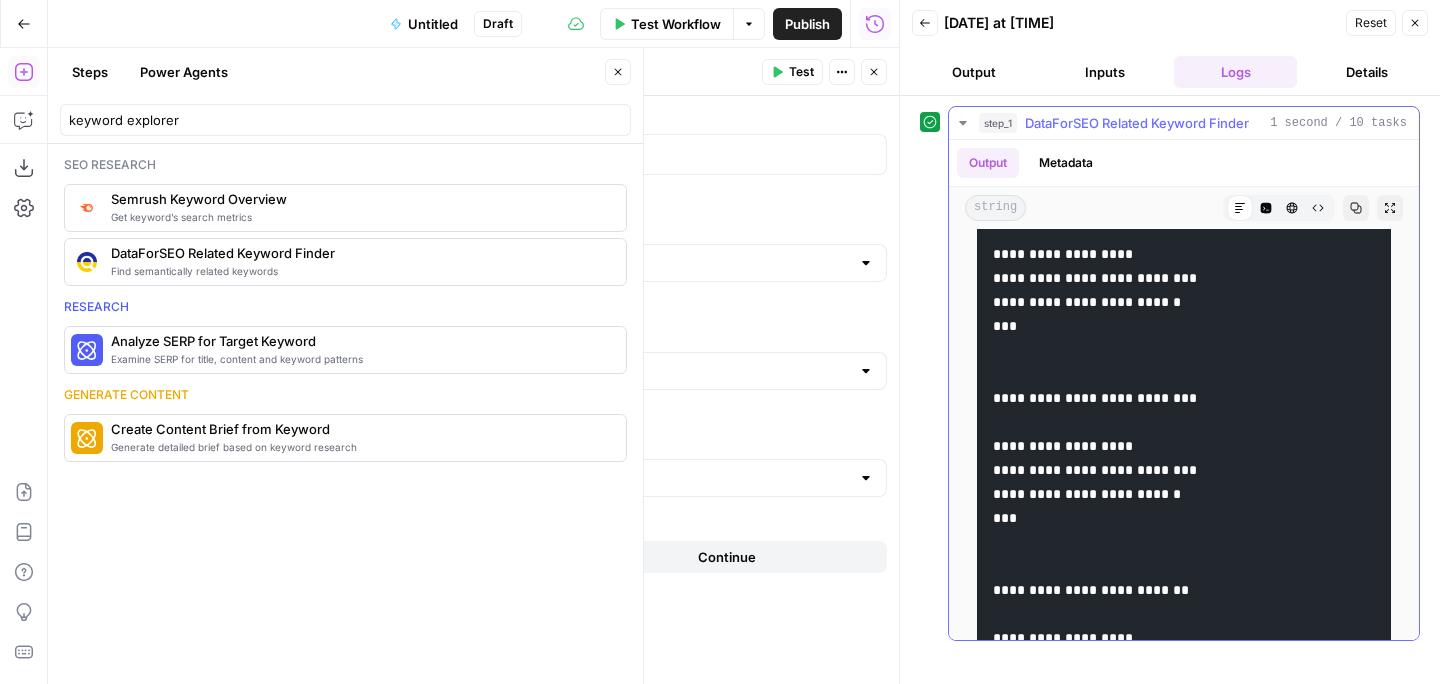 scroll, scrollTop: 702, scrollLeft: 0, axis: vertical 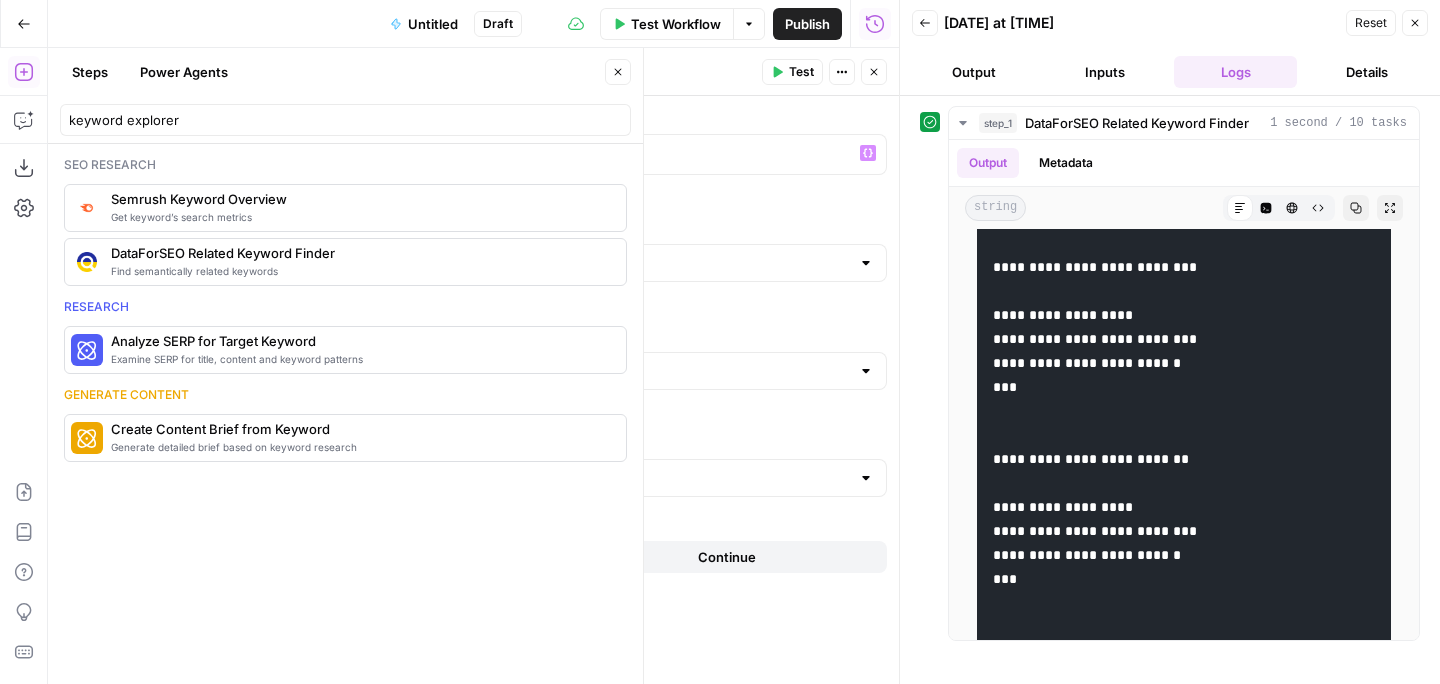click on "**********" at bounding box center [1170, 390] 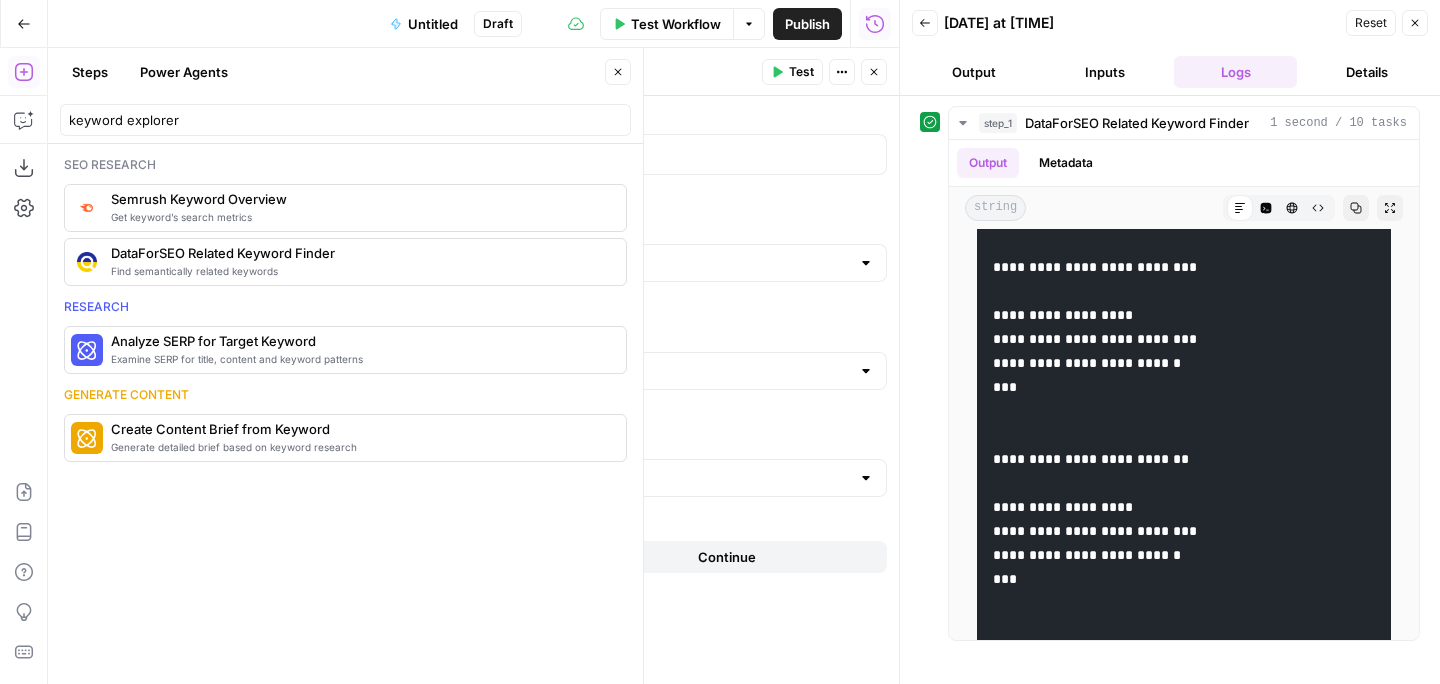 click 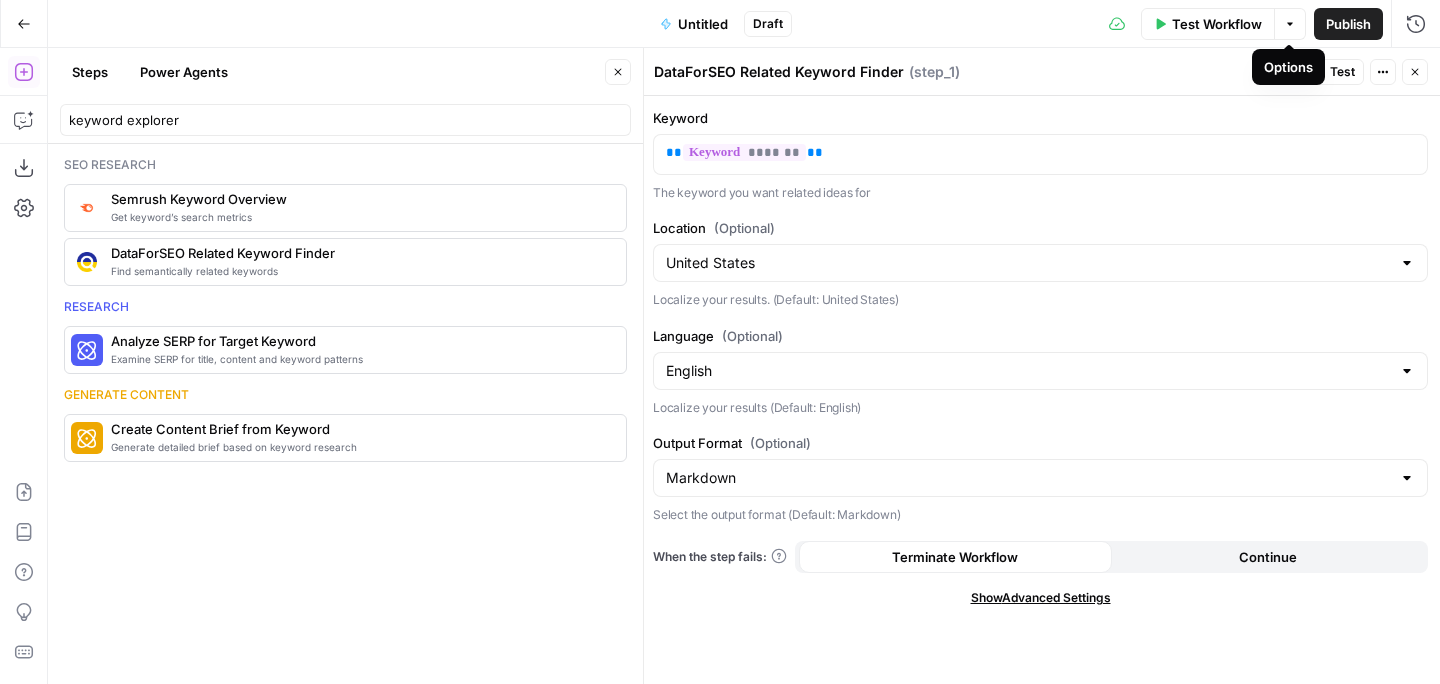 click on "Test Workflow" at bounding box center (1217, 24) 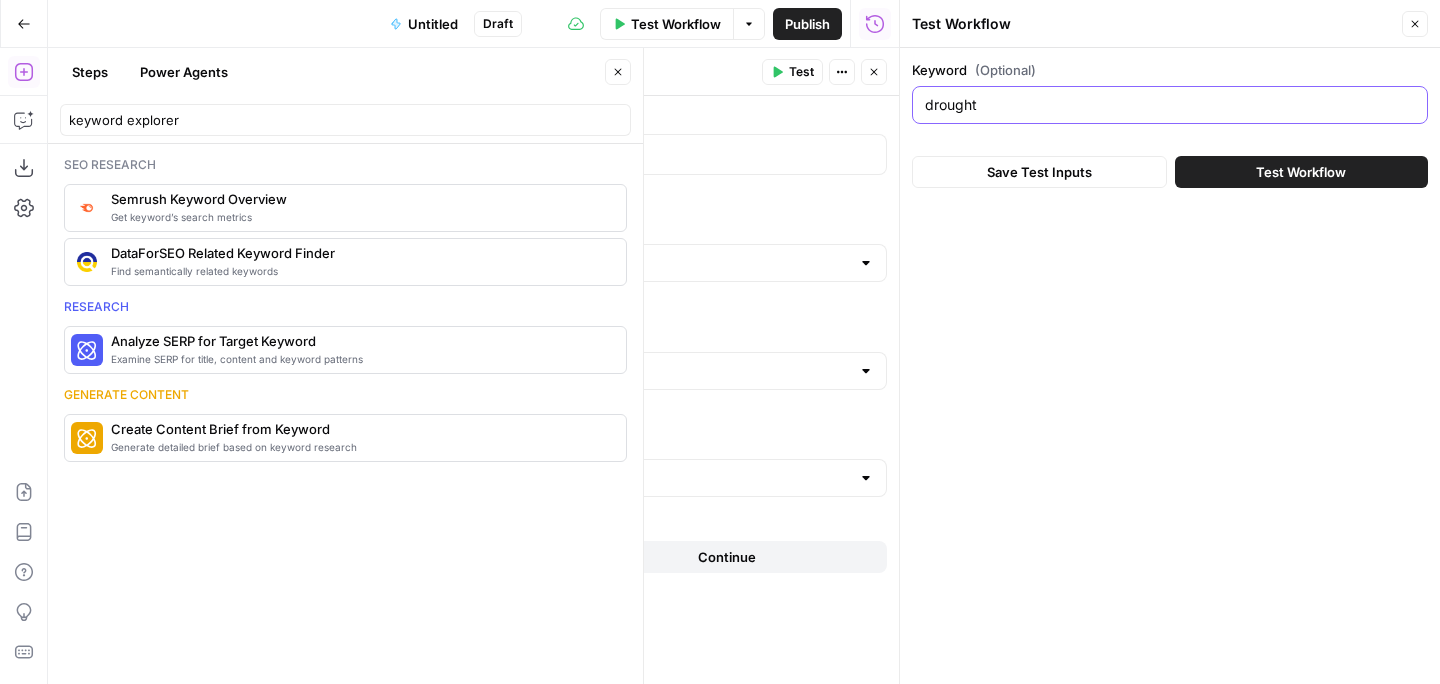 click on "drought" at bounding box center [1170, 105] 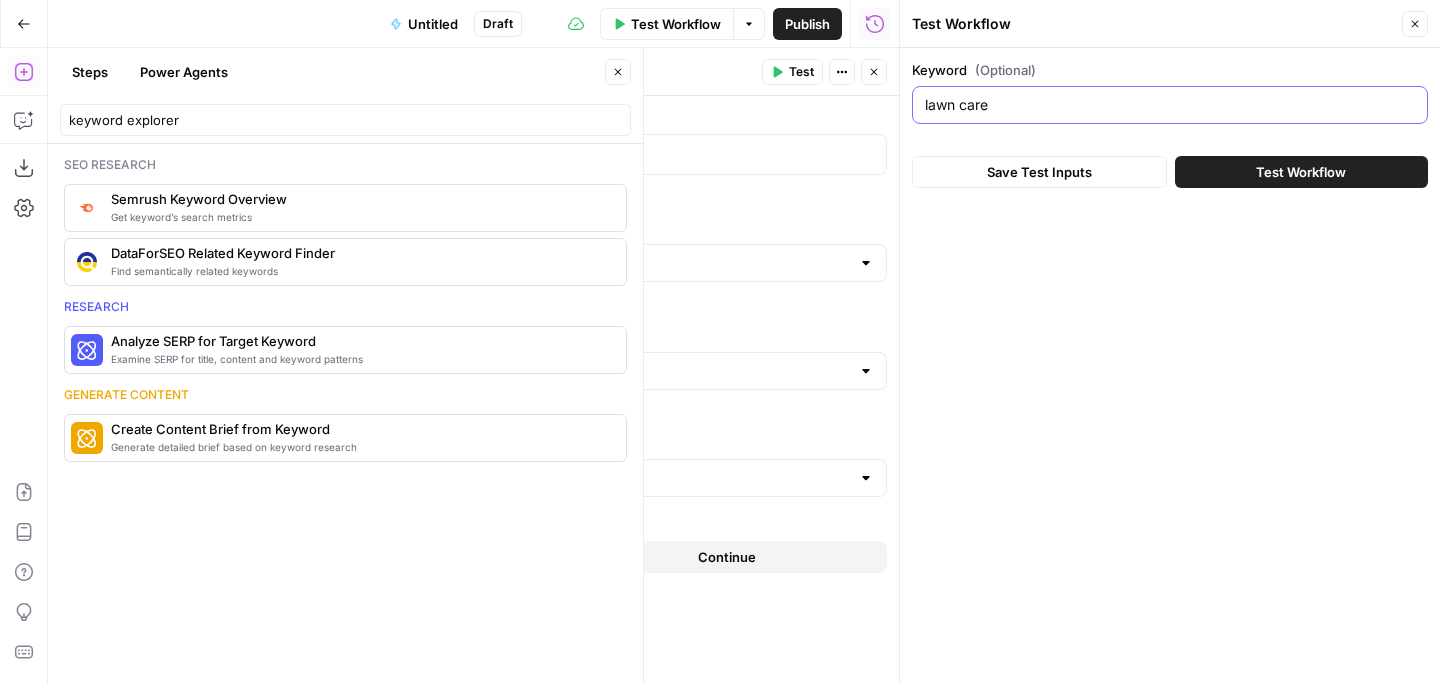 type on "lawn care" 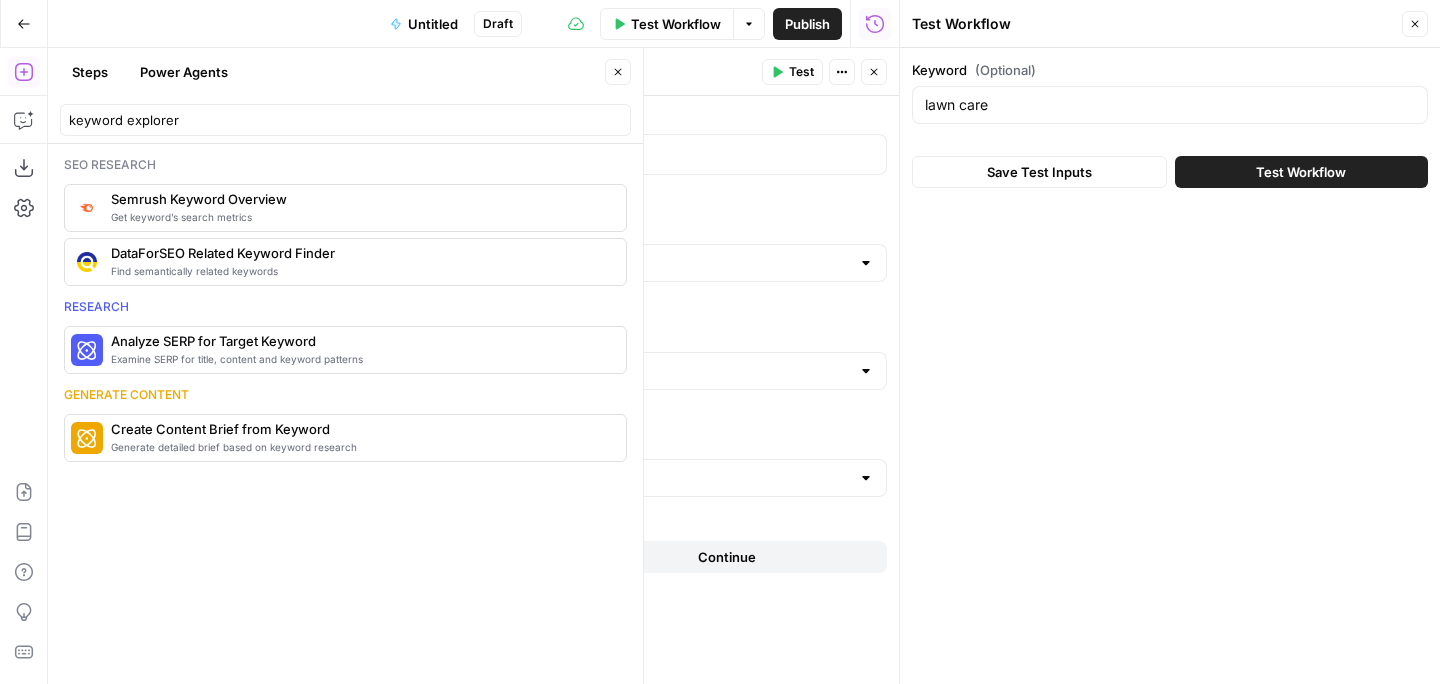 click on "Test Workflow" at bounding box center [1301, 172] 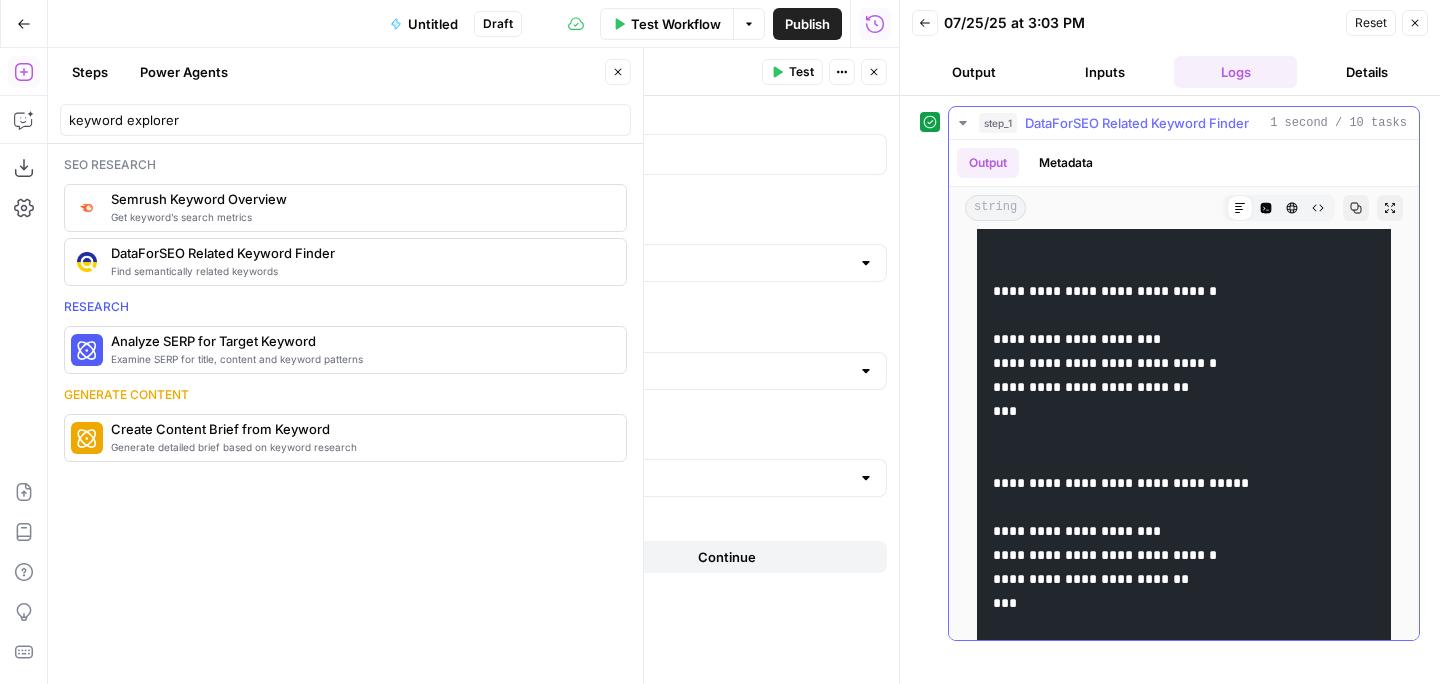 scroll, scrollTop: 681, scrollLeft: 0, axis: vertical 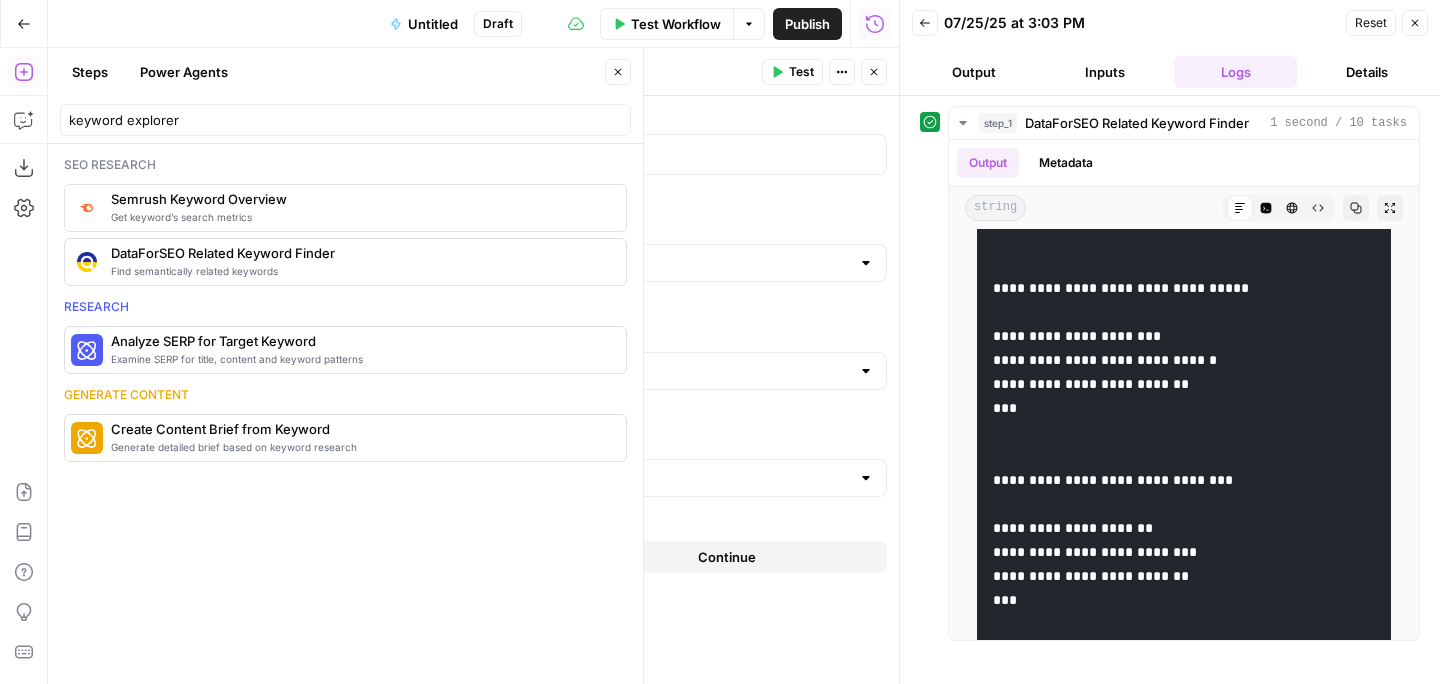 click on "Back [DATE] at [TIME] Reset Close Output Inputs Logs Details" at bounding box center (1170, 48) 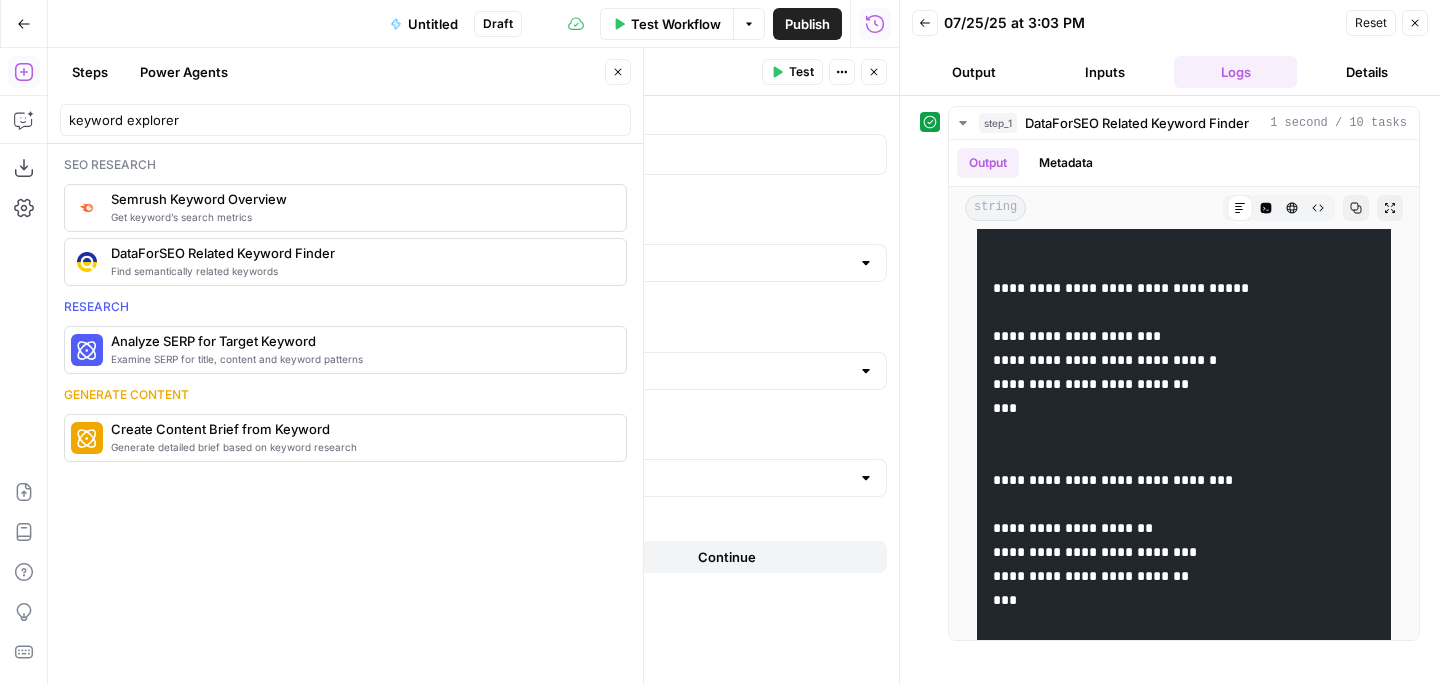 click on "Close" at bounding box center (1415, 23) 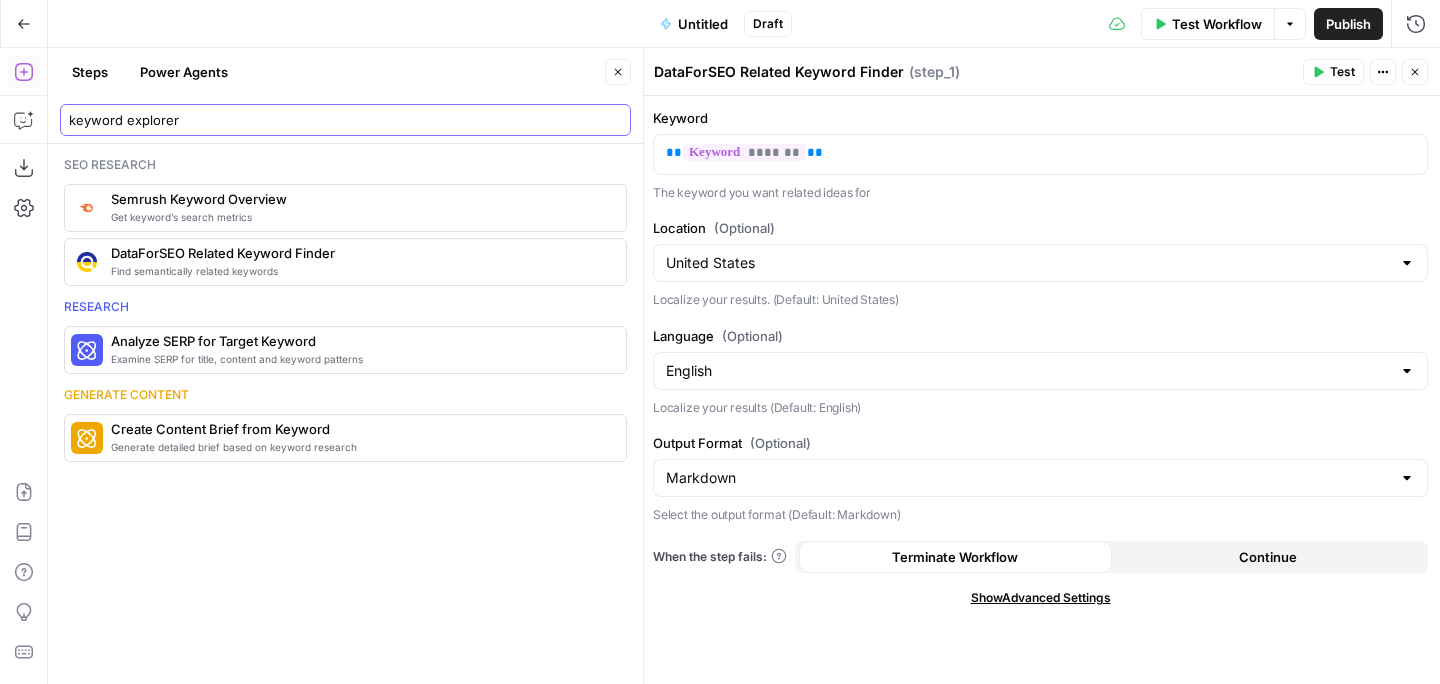 click on "keyword explorer" at bounding box center (345, 120) 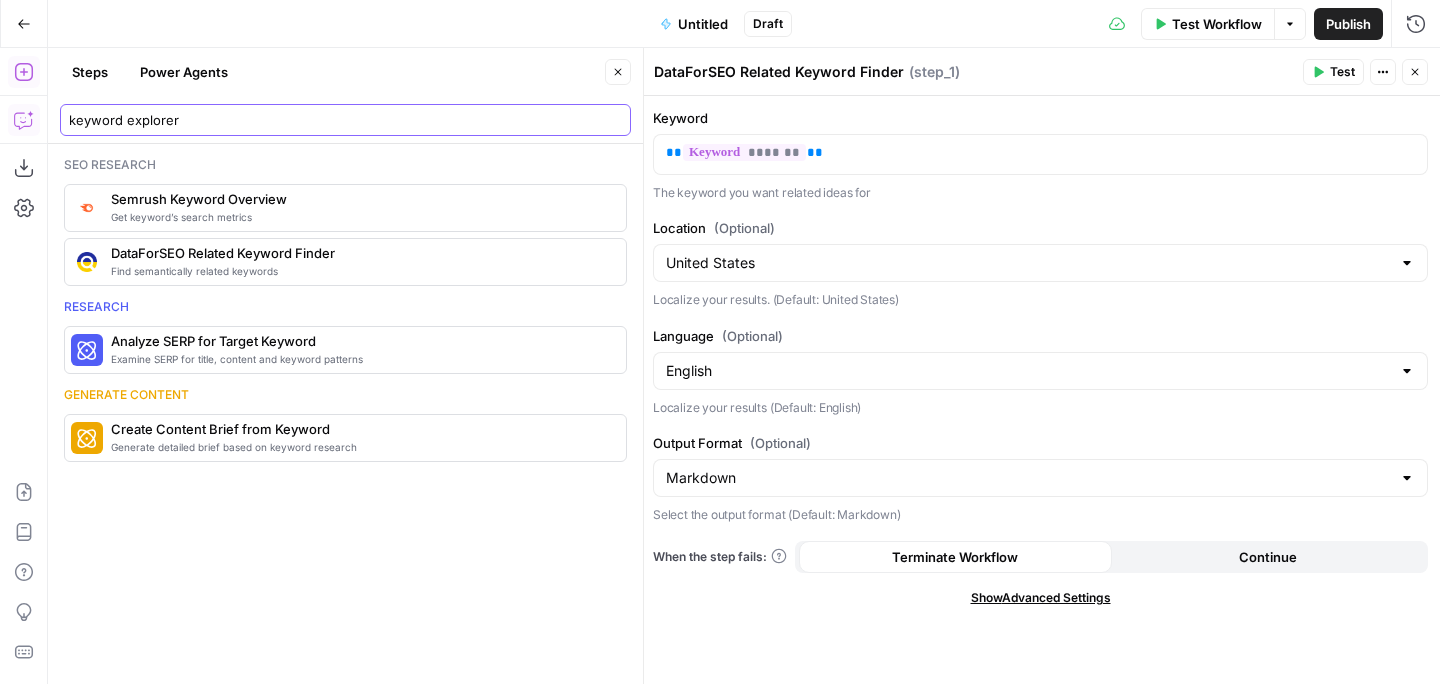 drag, startPoint x: 198, startPoint y: 121, endPoint x: 0, endPoint y: 124, distance: 198.02272 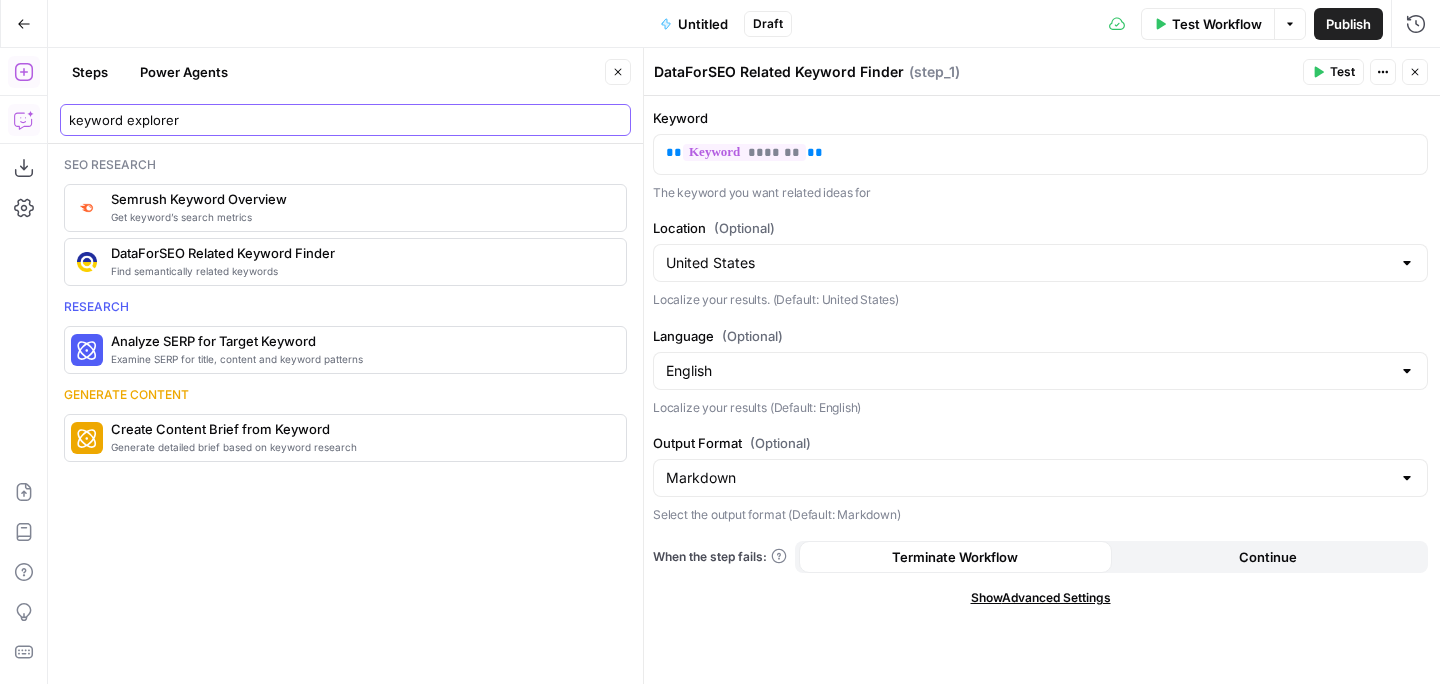 click on "Sunday Lawn Care New Home Browse Your Data Monitoring Settings Recent Grids New grid AEO Scorecard Test Grid PLP SEO CONTENT - REVISED V2 - RAG Content Brief Grid Recent Workflows New Workflow Untitled V2 - RAG Content Brief AEO Scorecard Test AirOps Academy What's new? Help + Support Go Back Untitled Draft Test Workflow Options Publish Run History Add Steps Copilot Download as JSON Settings Import JSON AirOps Academy Help Give Feedback Shortcuts Workflow Set Inputs Inputs SEO Research DataForSEO Related Keyword Finder Step 1 End Output Press enter or space to select a node. You can then use the arrow keys to move the node around. Press delete to remove it and escape to cancel. Press enter or space to select an edge. You can then press delete to remove it or escape to cancel. Oops! Your window is too small AirOps is currently only supported on desktop devices. Please switch to access. Go Back Steps Power Agents Close keyword explorer Seo research 120%" at bounding box center (720, 342) 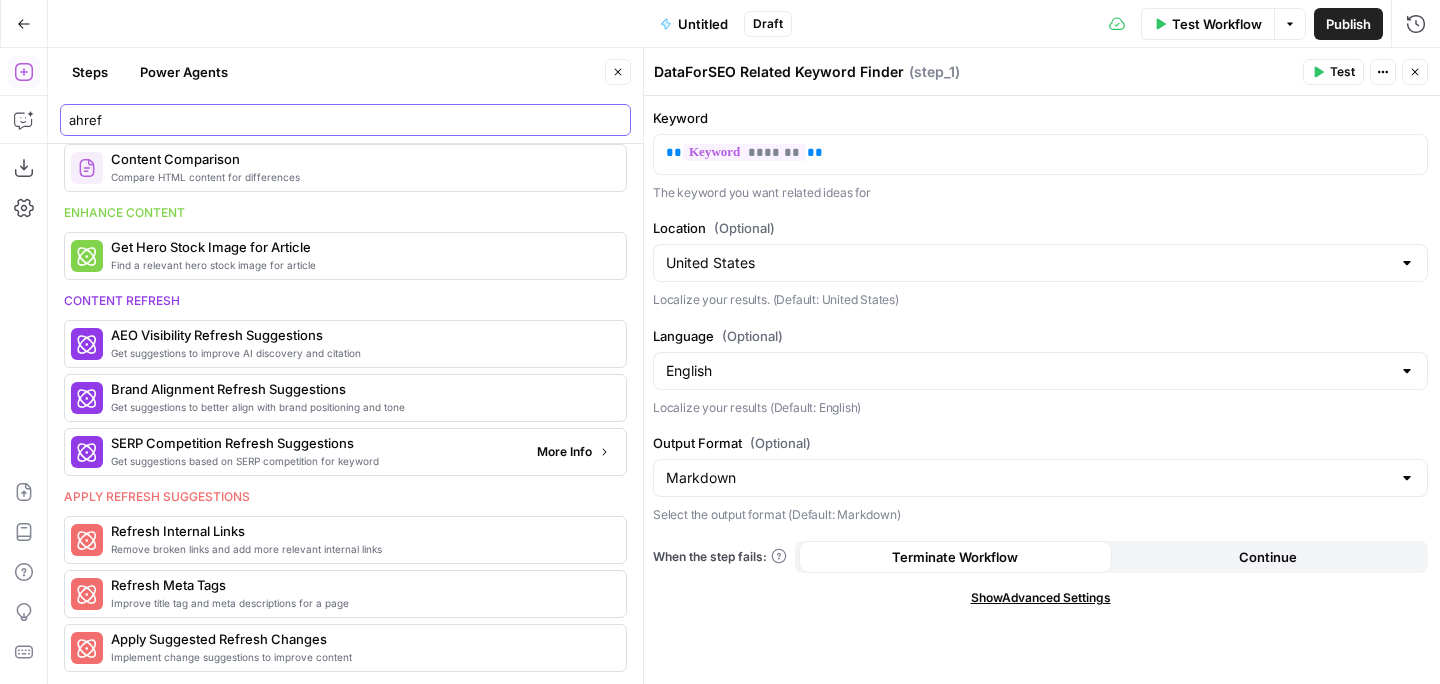 scroll, scrollTop: 0, scrollLeft: 0, axis: both 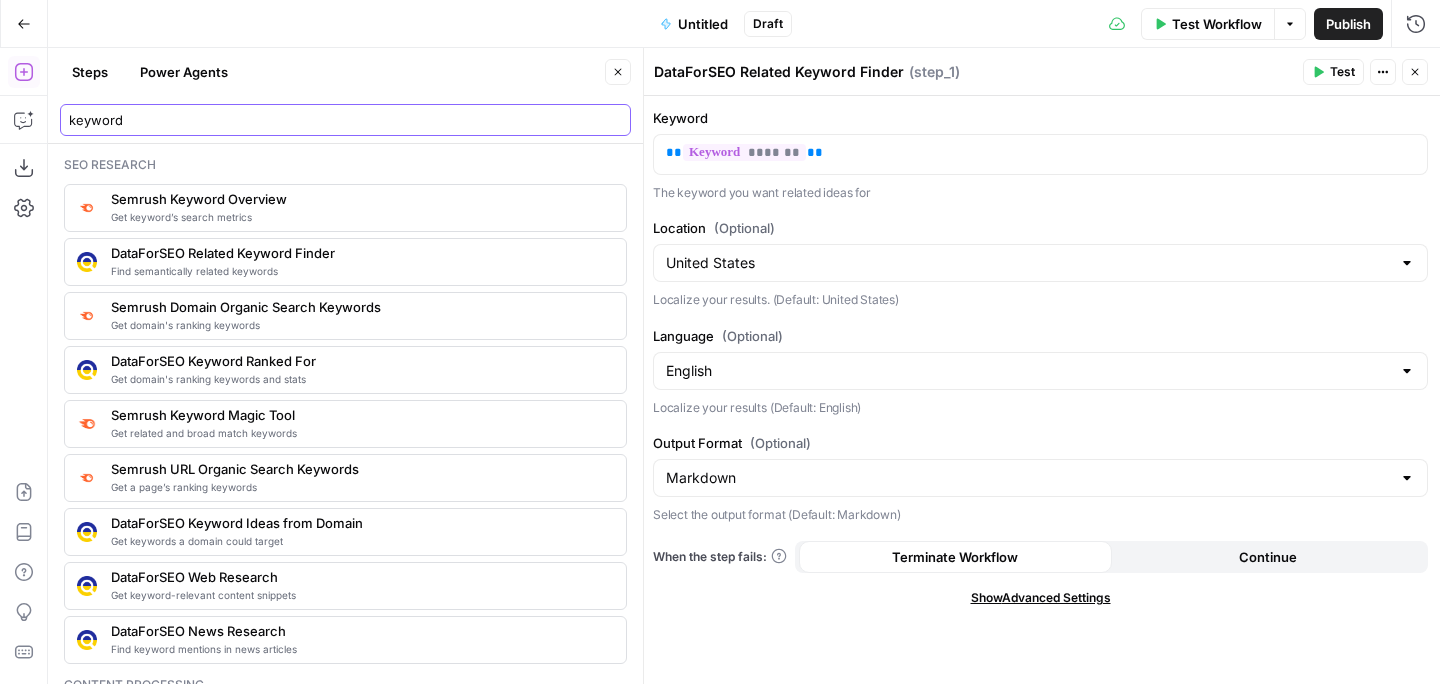 type on "keyword" 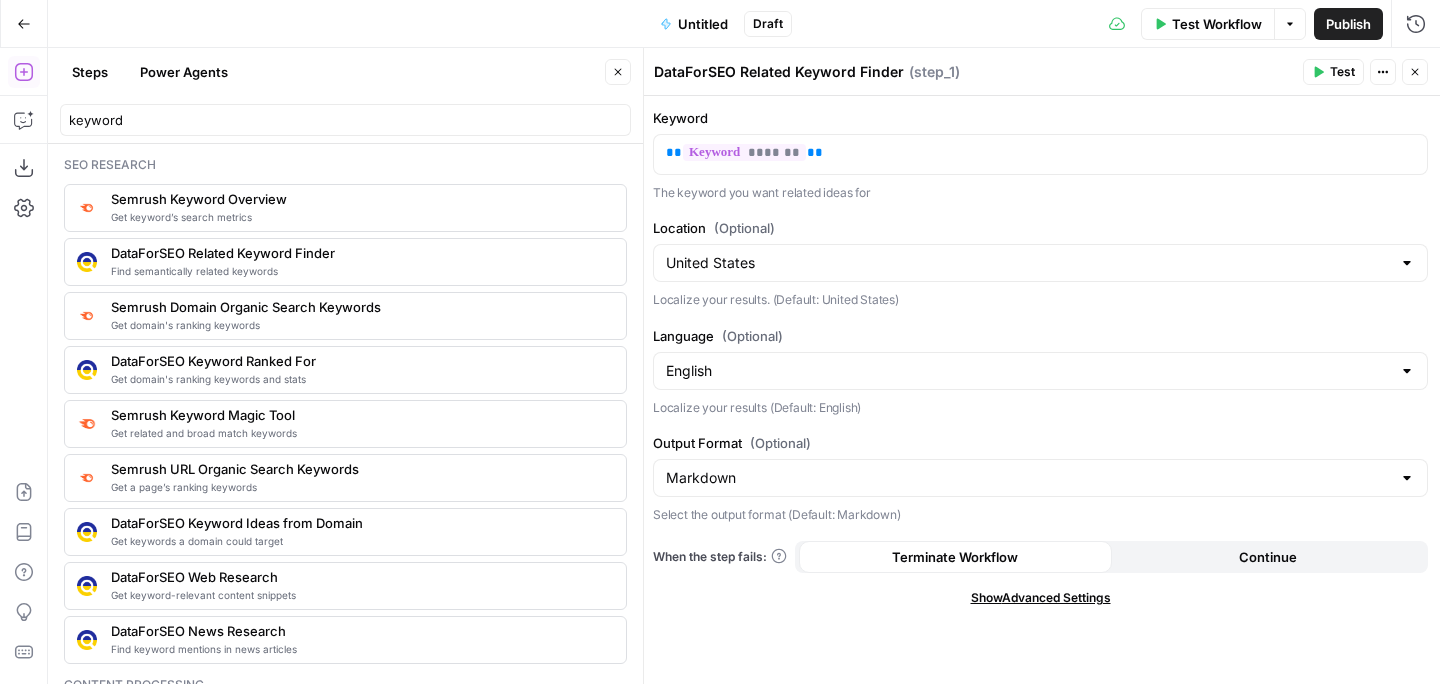 click on "Get related and broad match keywords" at bounding box center [360, 433] 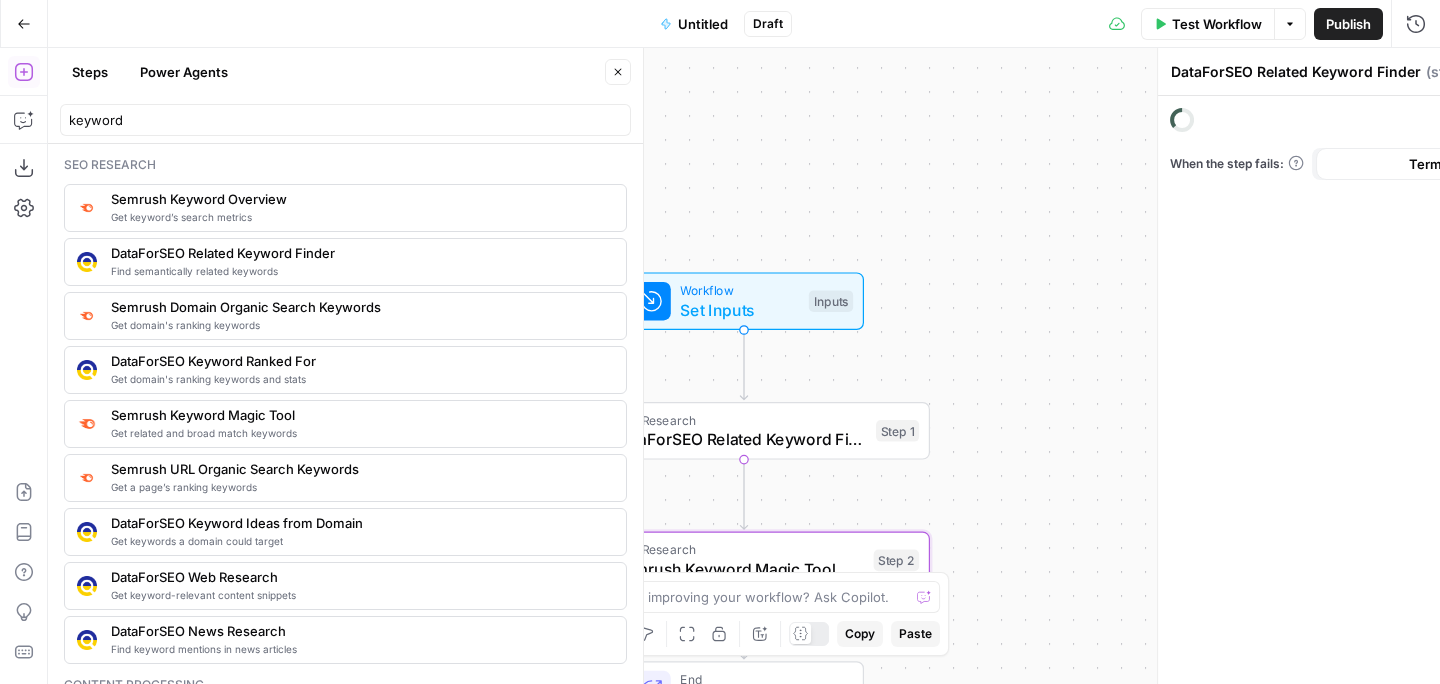 type on "Semrush Keyword Magic Tool" 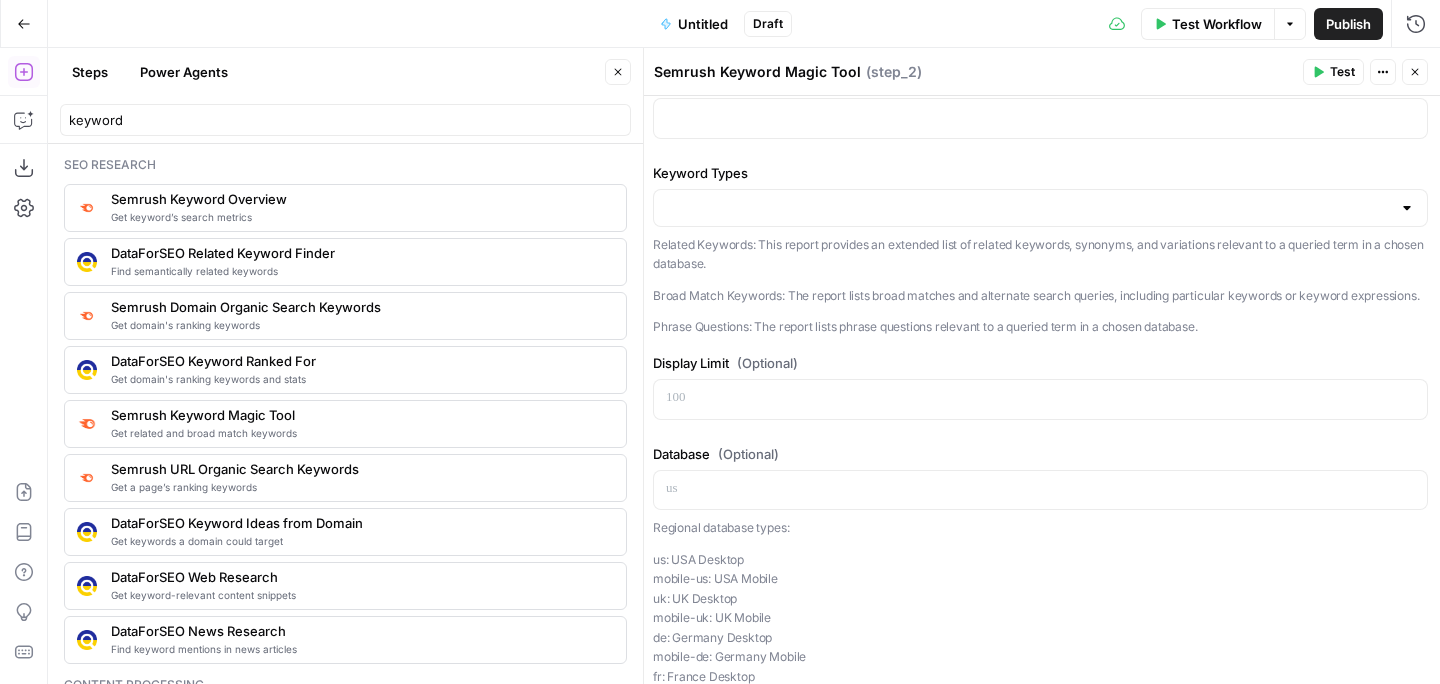 scroll, scrollTop: 0, scrollLeft: 0, axis: both 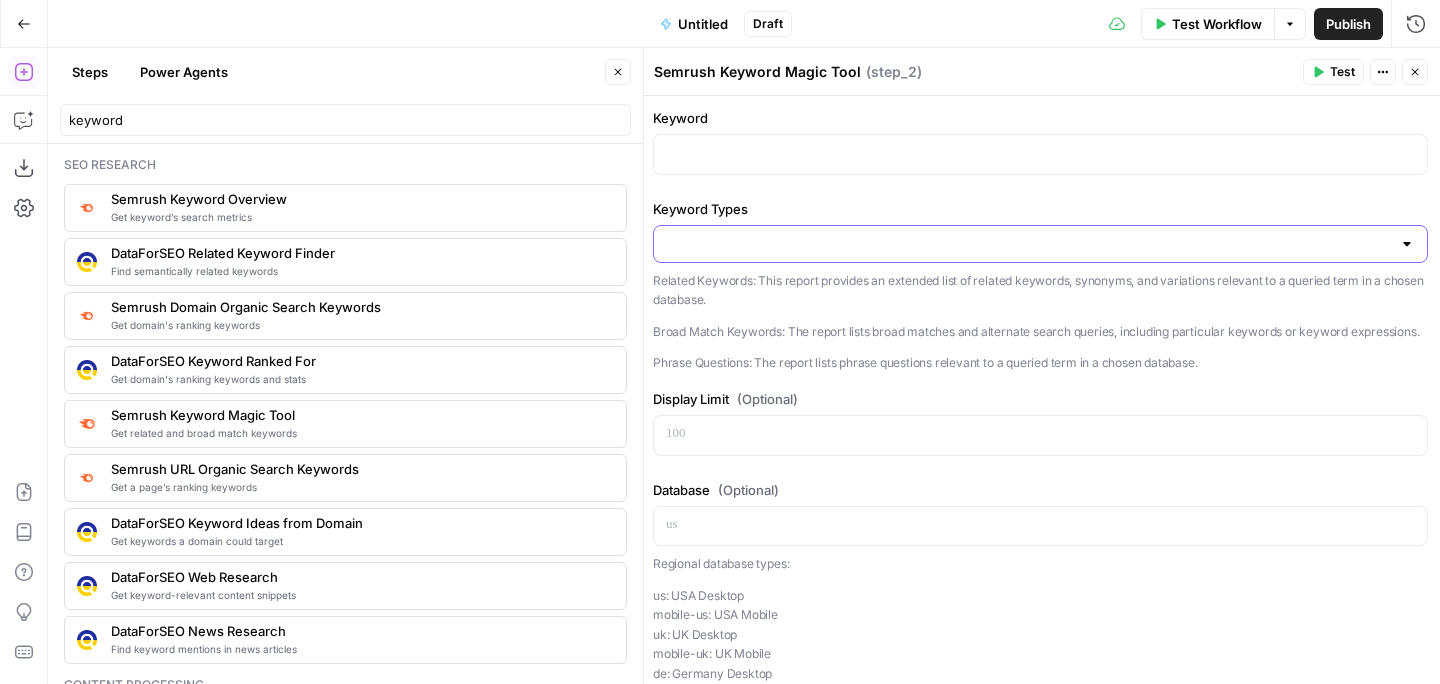 click on "Keyword Types" at bounding box center [1028, 244] 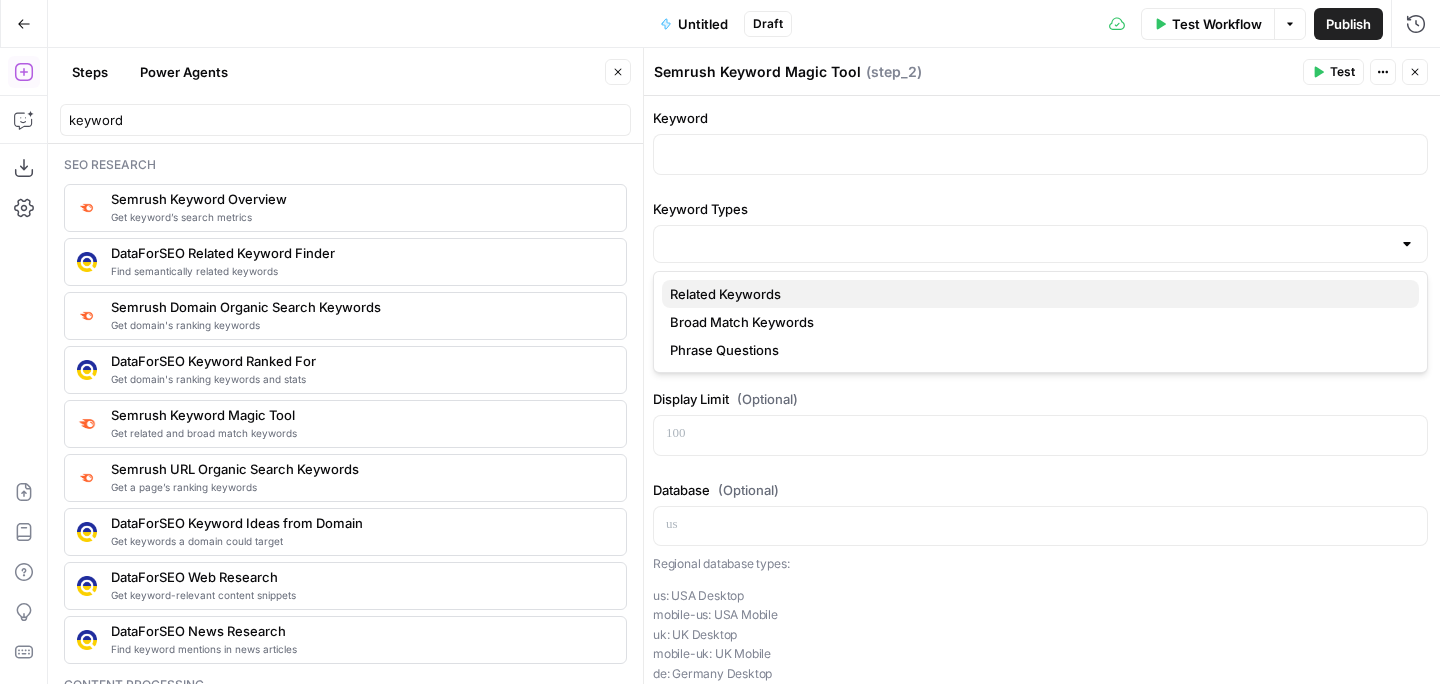 click on "Related Keywords" at bounding box center (1036, 294) 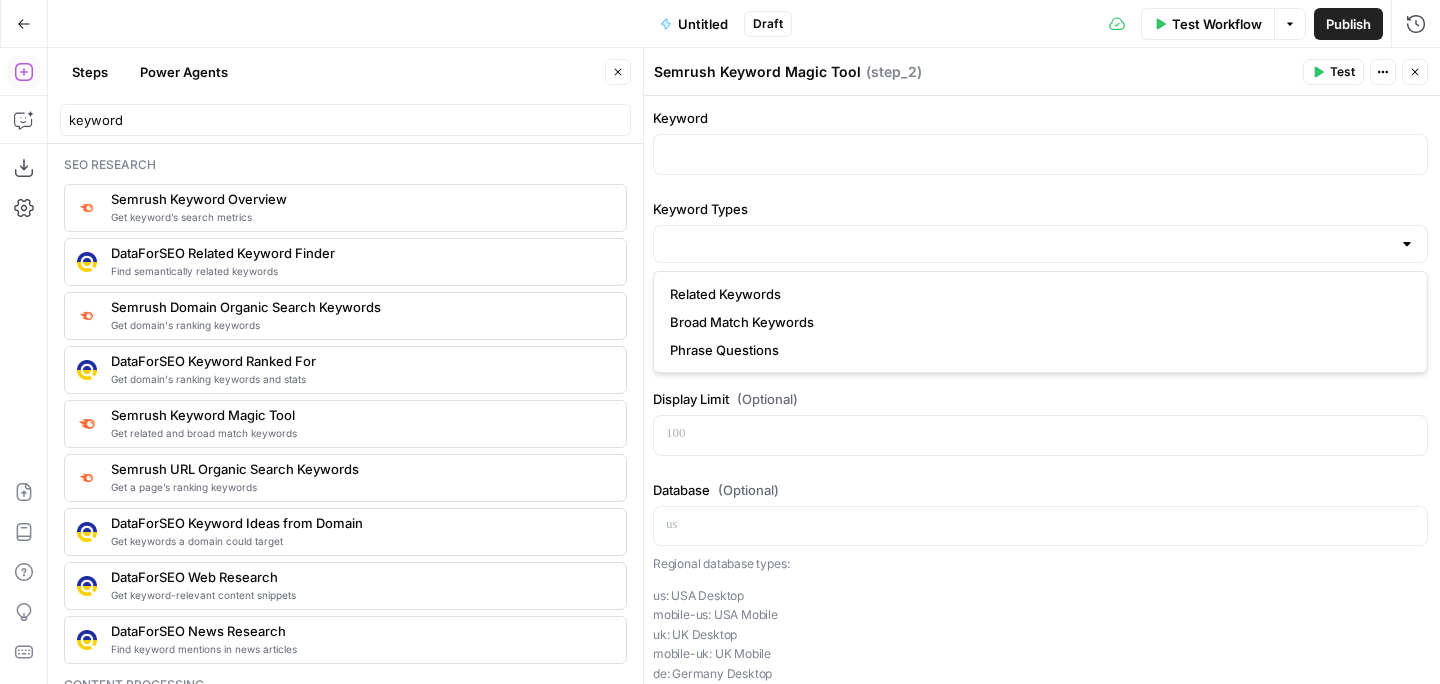 type on "Related Keywords" 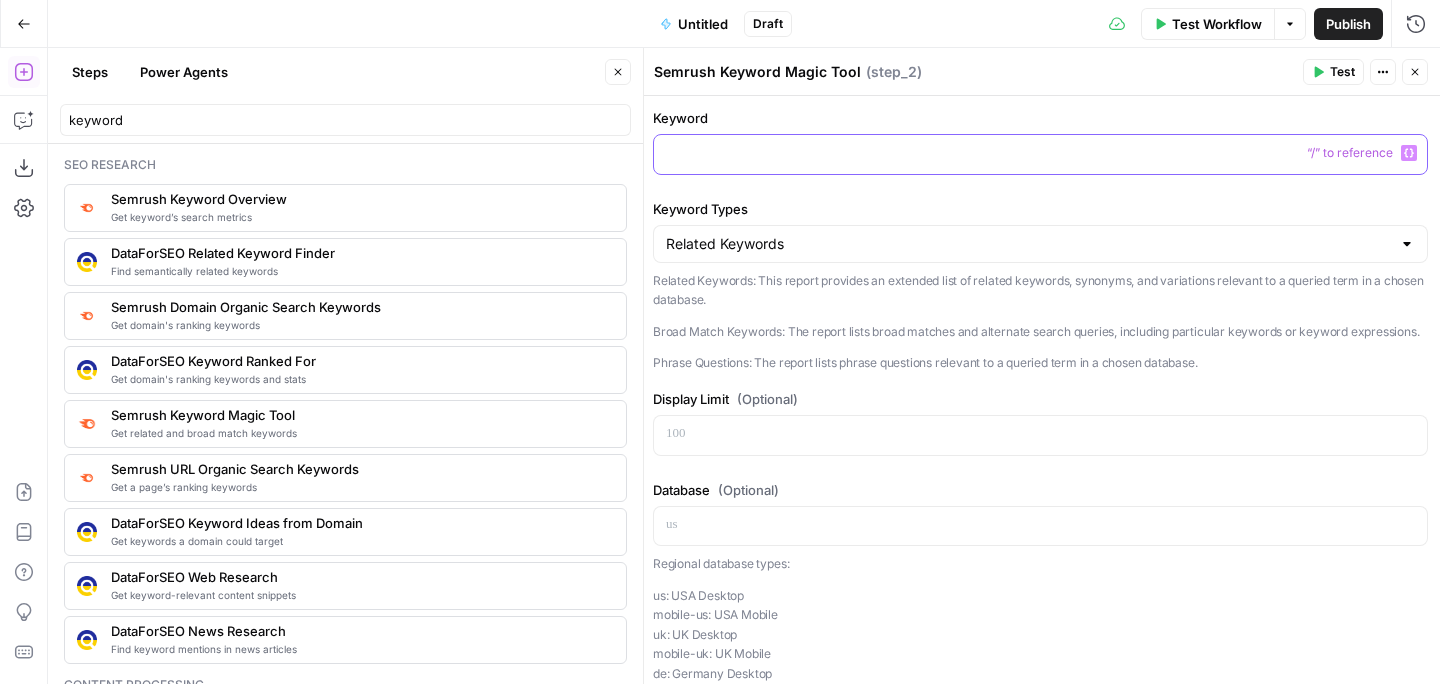 click at bounding box center [1040, 154] 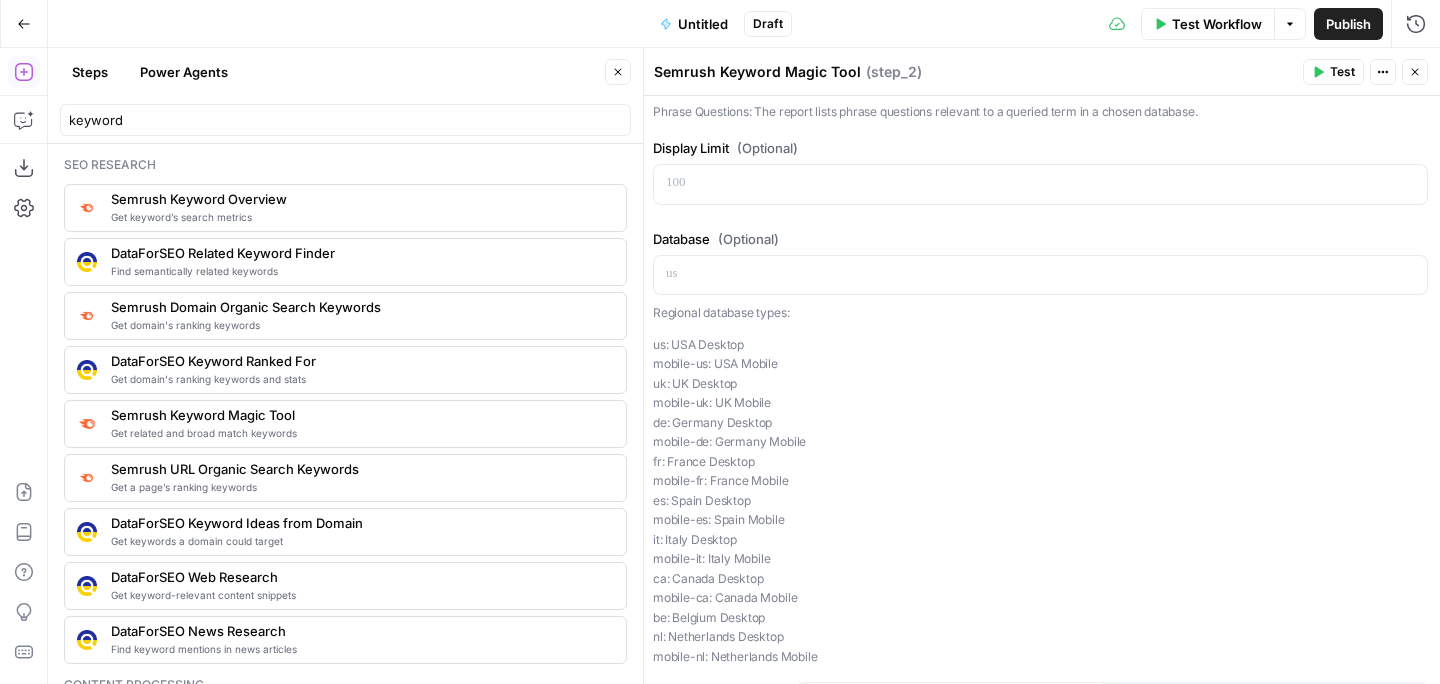 scroll, scrollTop: 327, scrollLeft: 0, axis: vertical 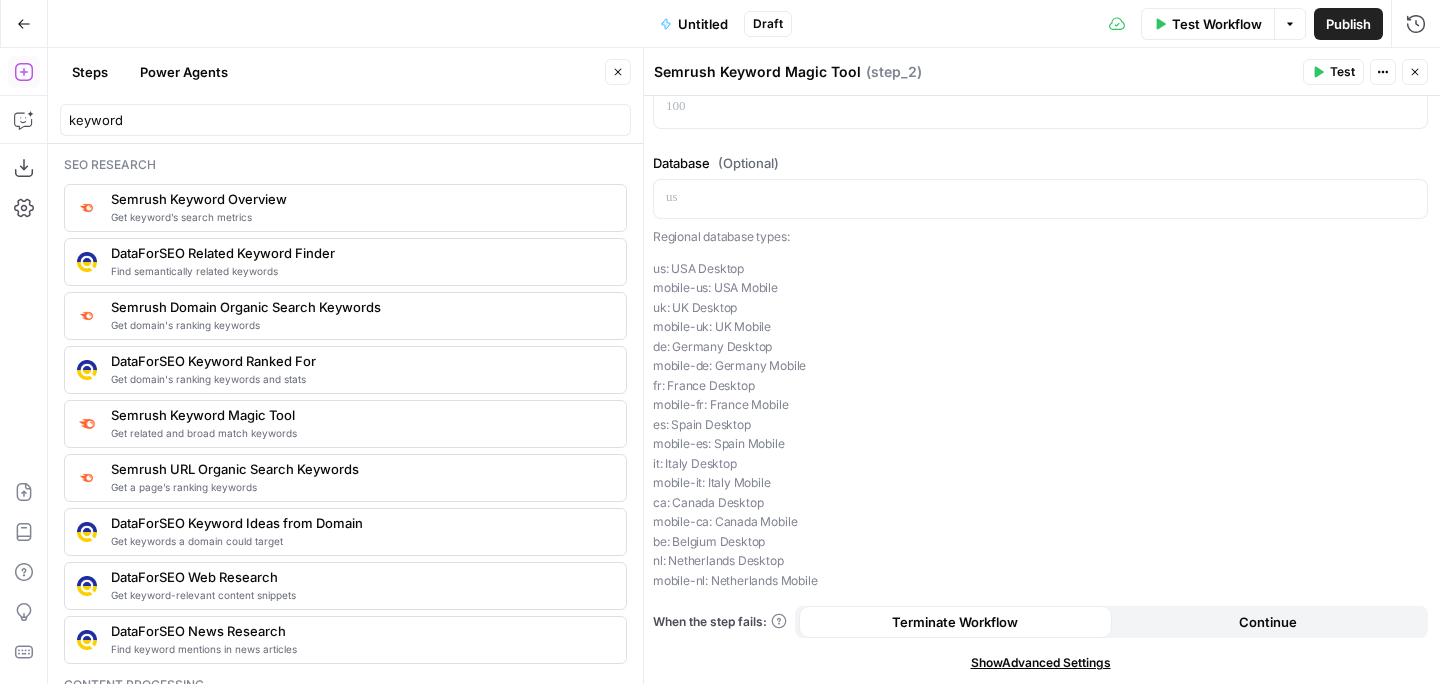 click on "Show  Advanced Settings" at bounding box center (1041, 663) 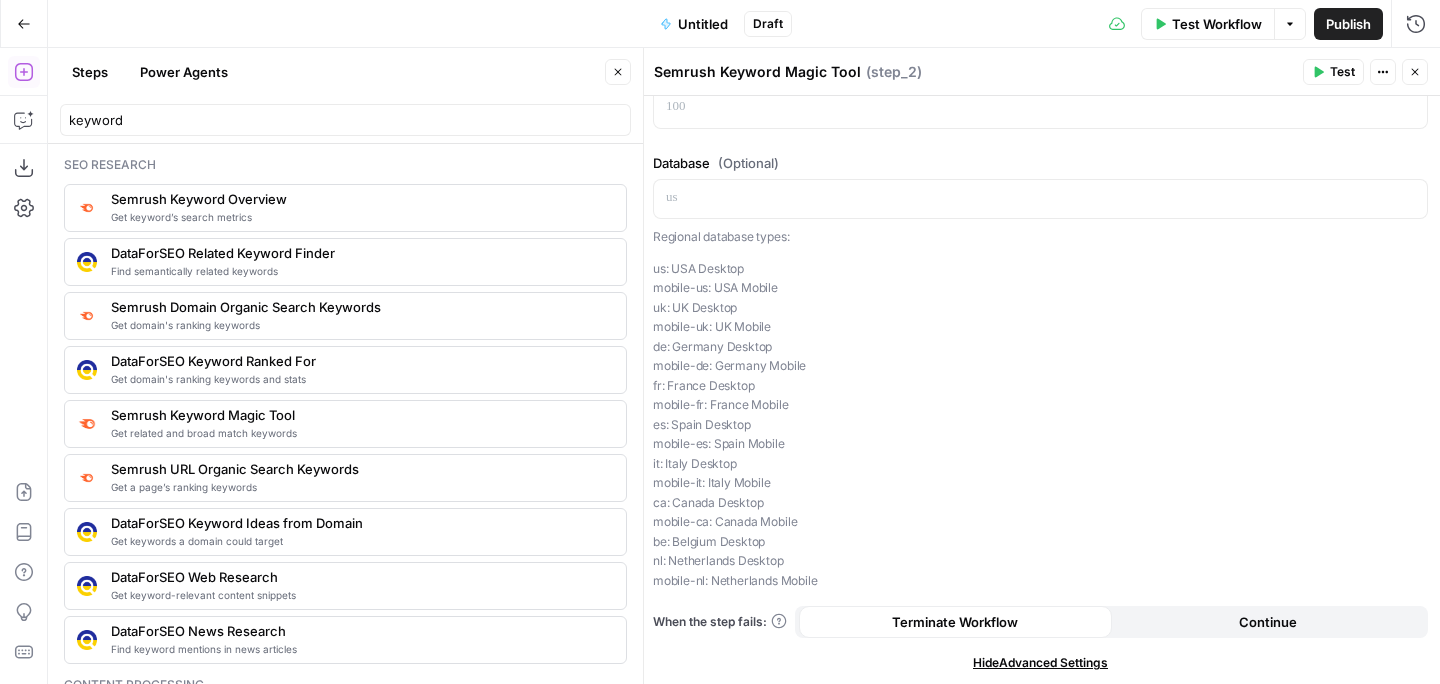 scroll, scrollTop: 407, scrollLeft: 0, axis: vertical 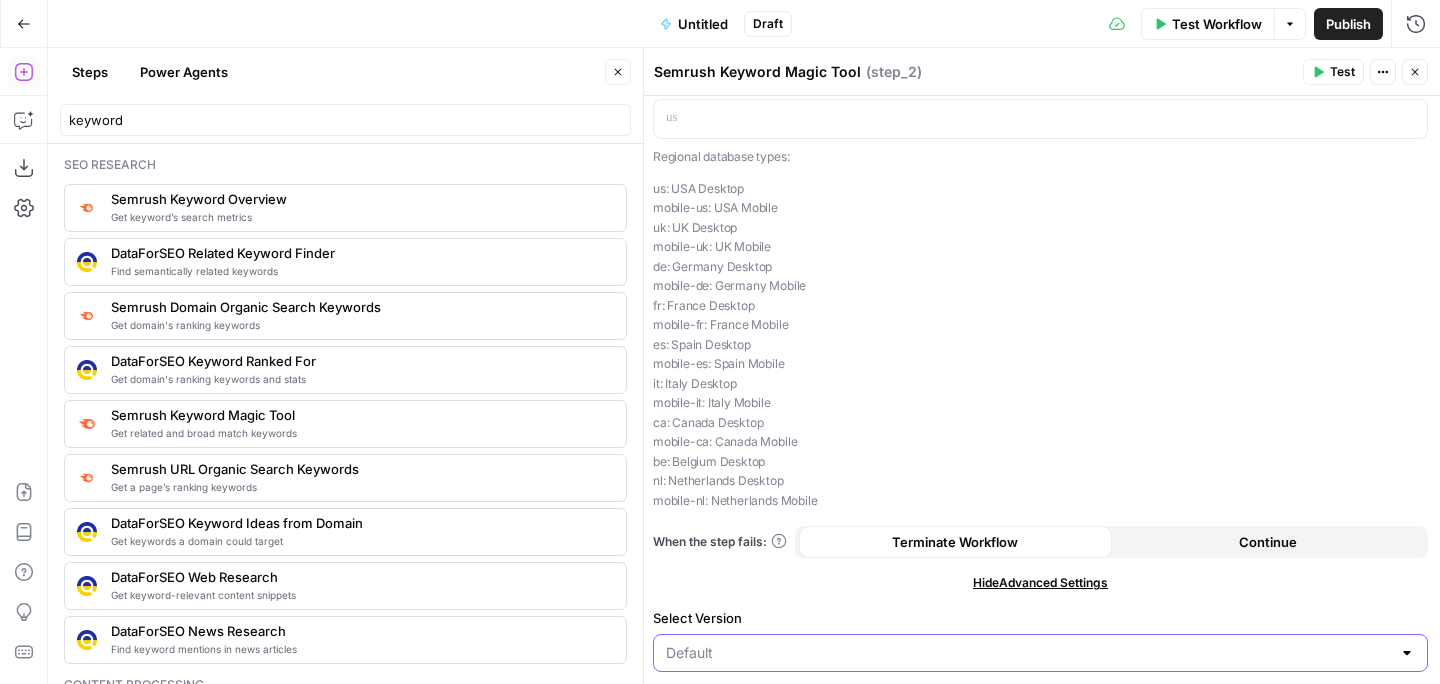 click on "Select Version" at bounding box center [1028, 653] 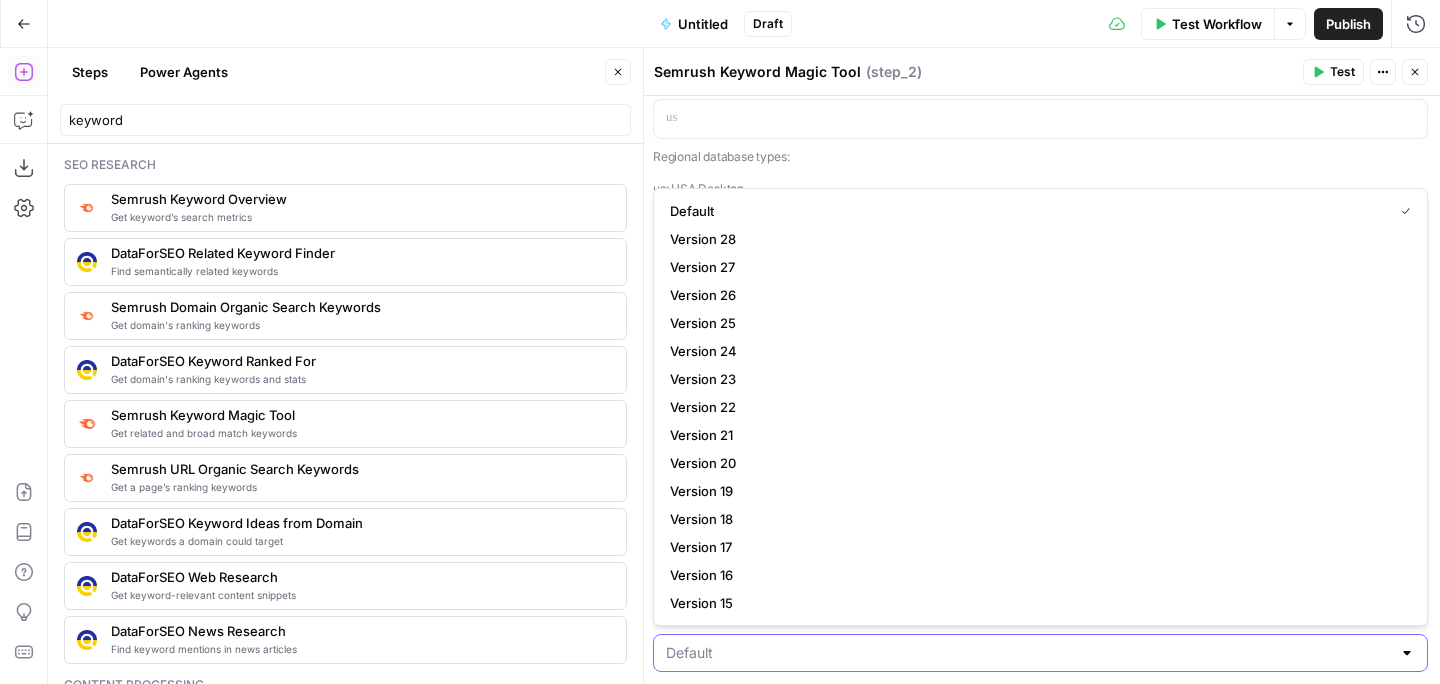 click on "Select Version" at bounding box center [1028, 653] 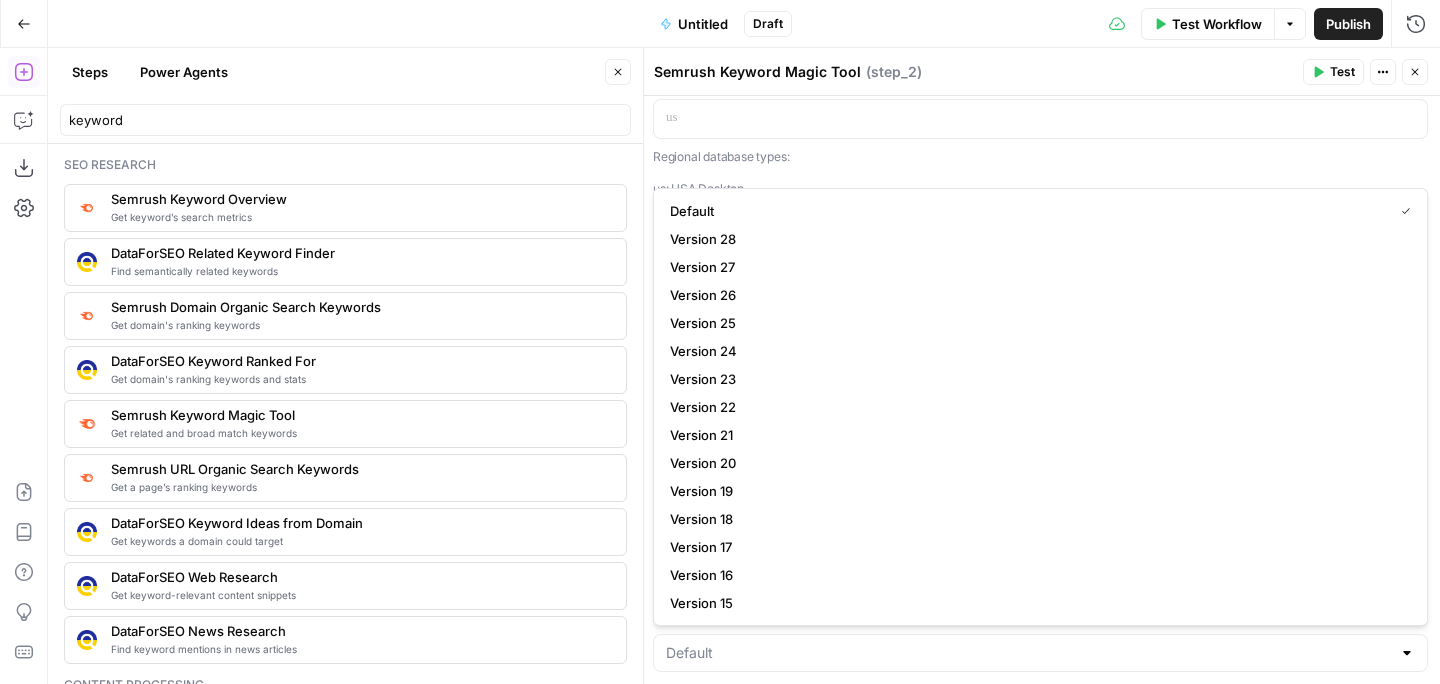 type on "Default" 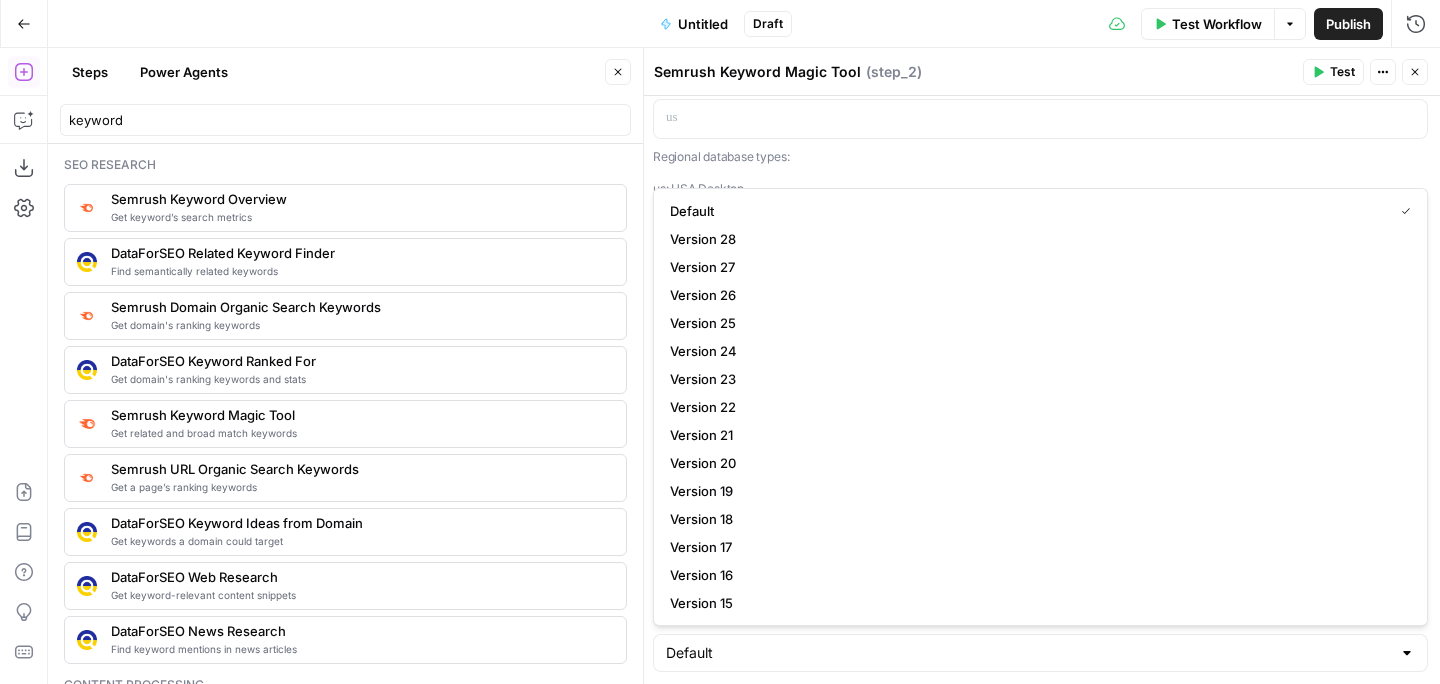 click 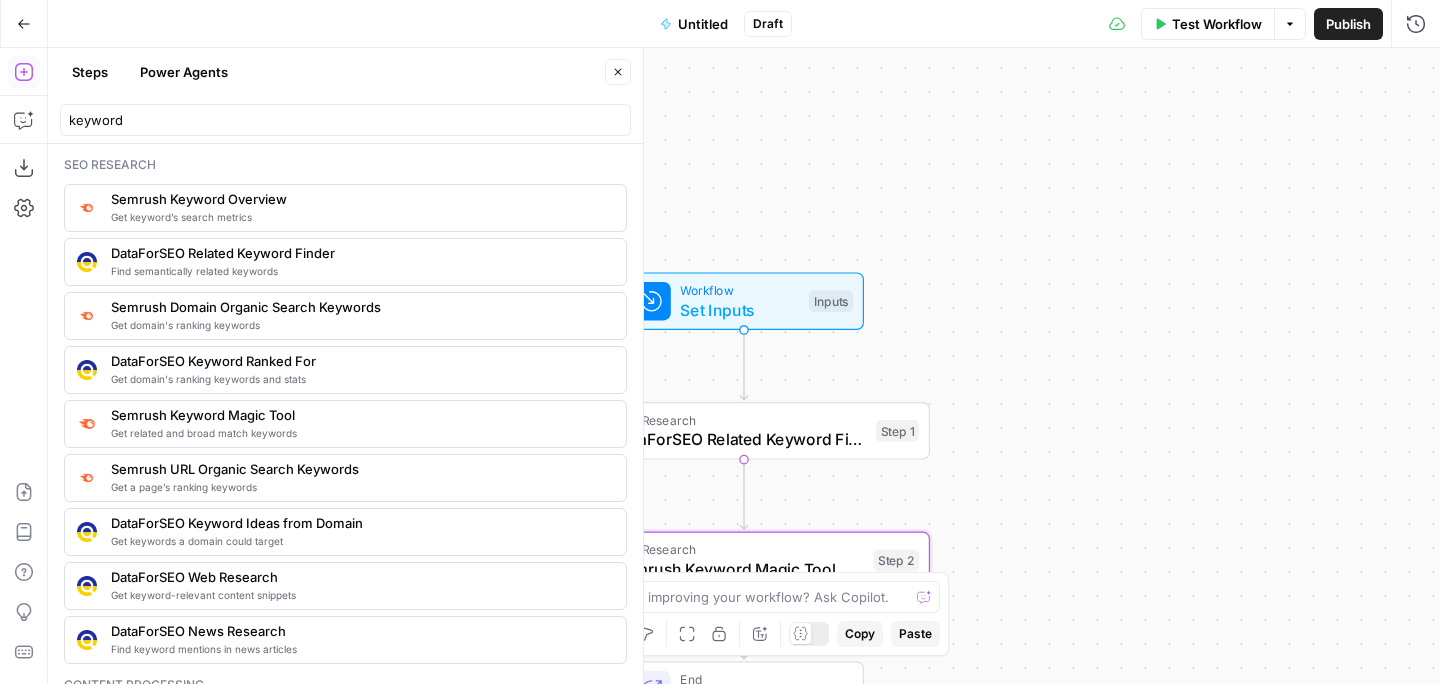 click on "Close" at bounding box center [618, 72] 